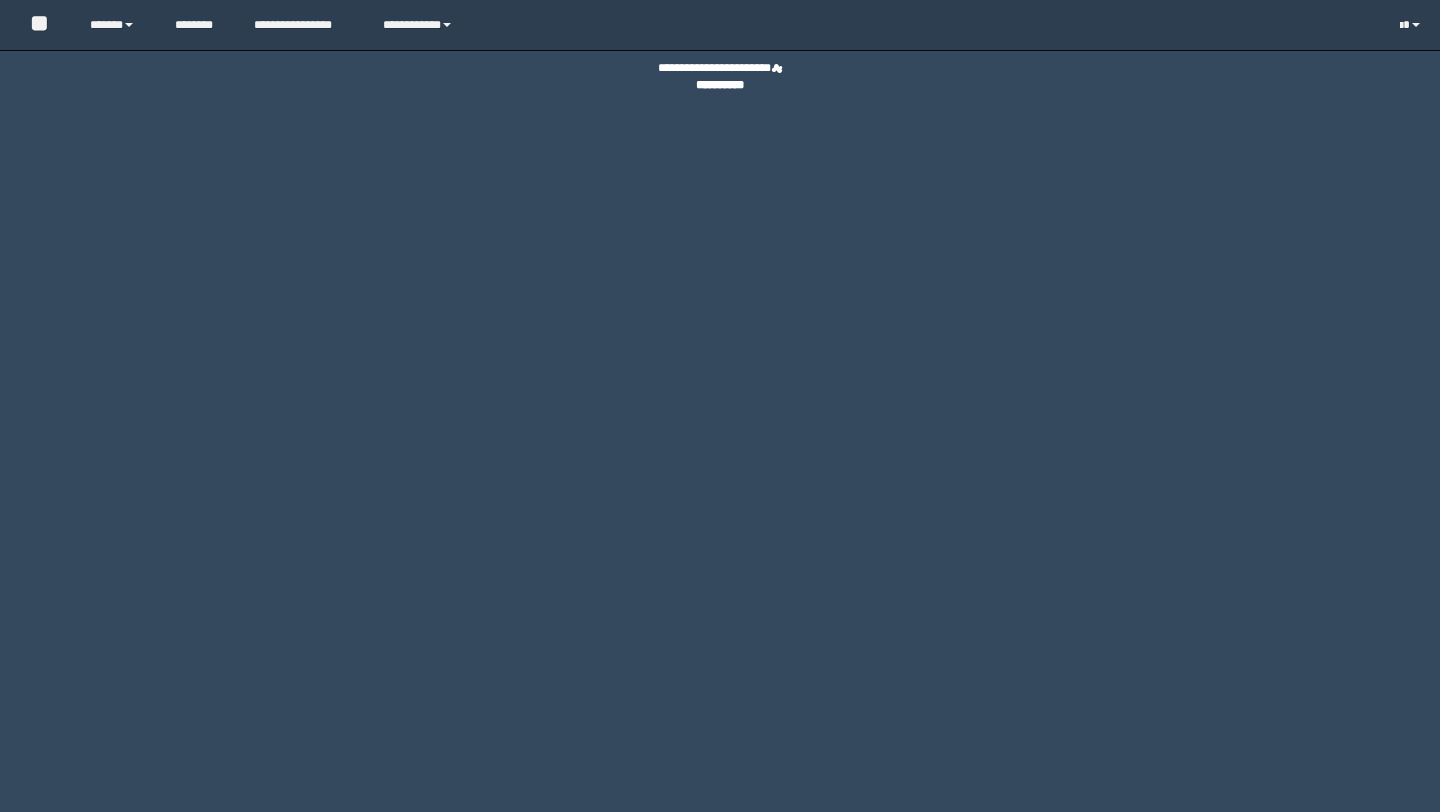 scroll, scrollTop: 0, scrollLeft: 0, axis: both 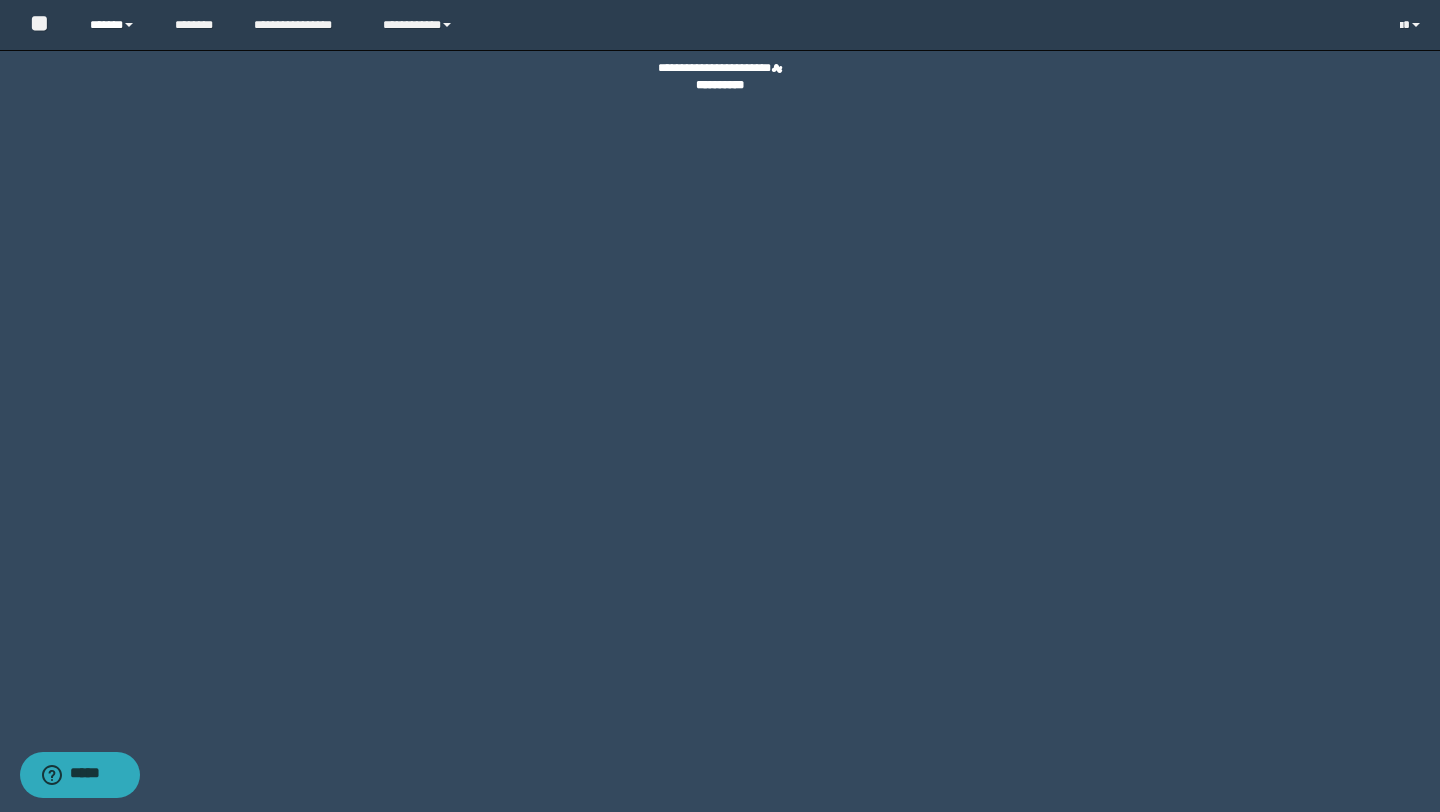 click on "******" at bounding box center (117, 25) 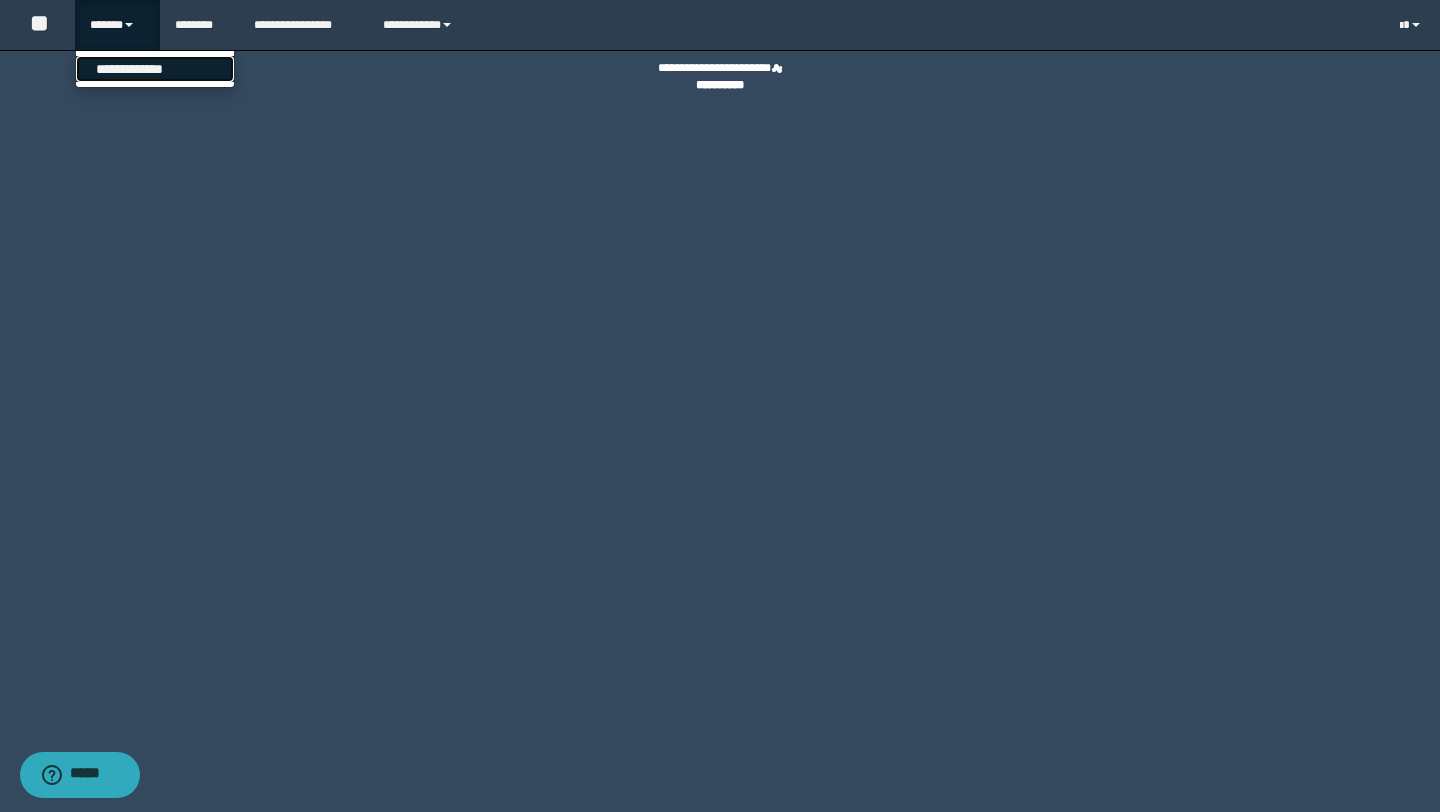 click on "**********" at bounding box center (155, 69) 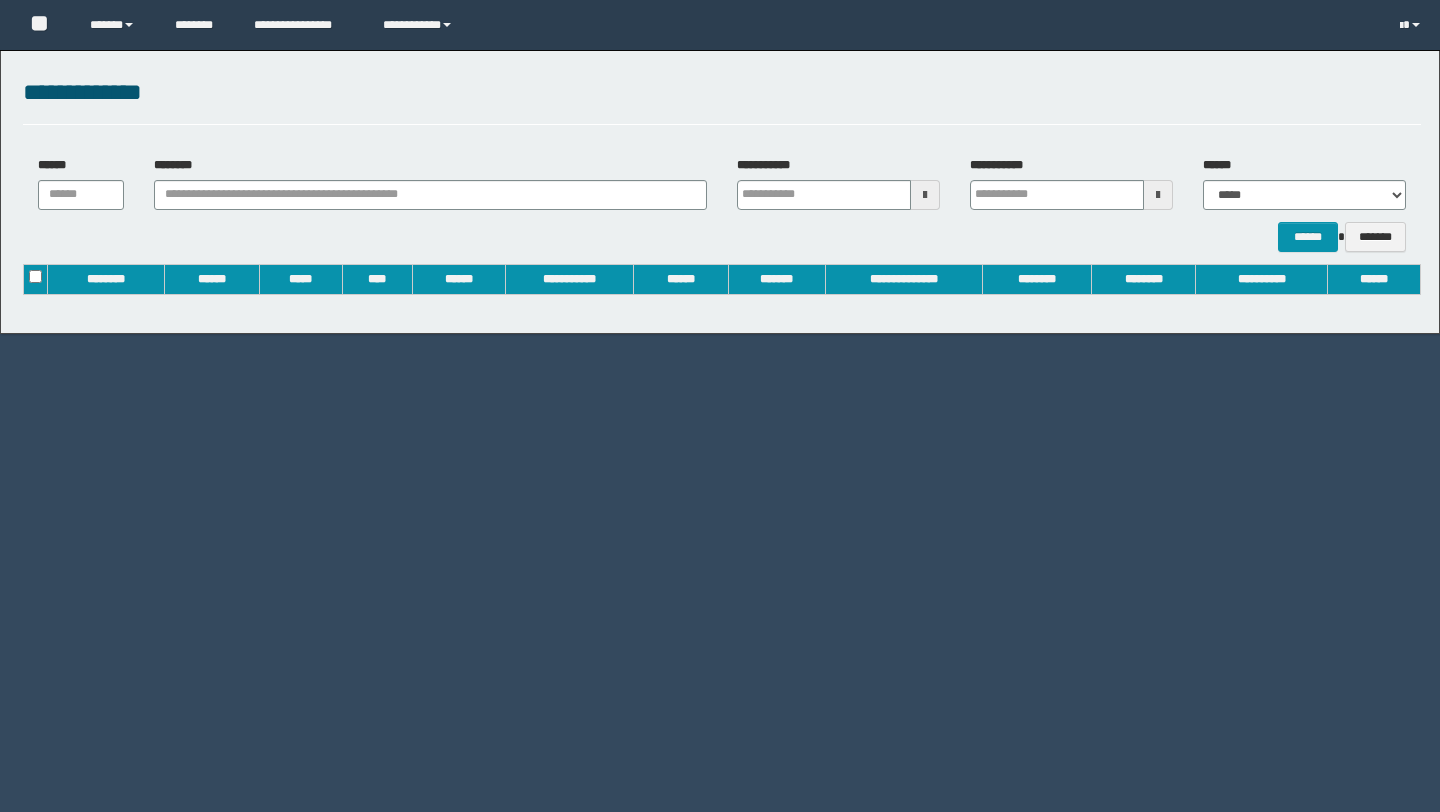 scroll, scrollTop: 0, scrollLeft: 0, axis: both 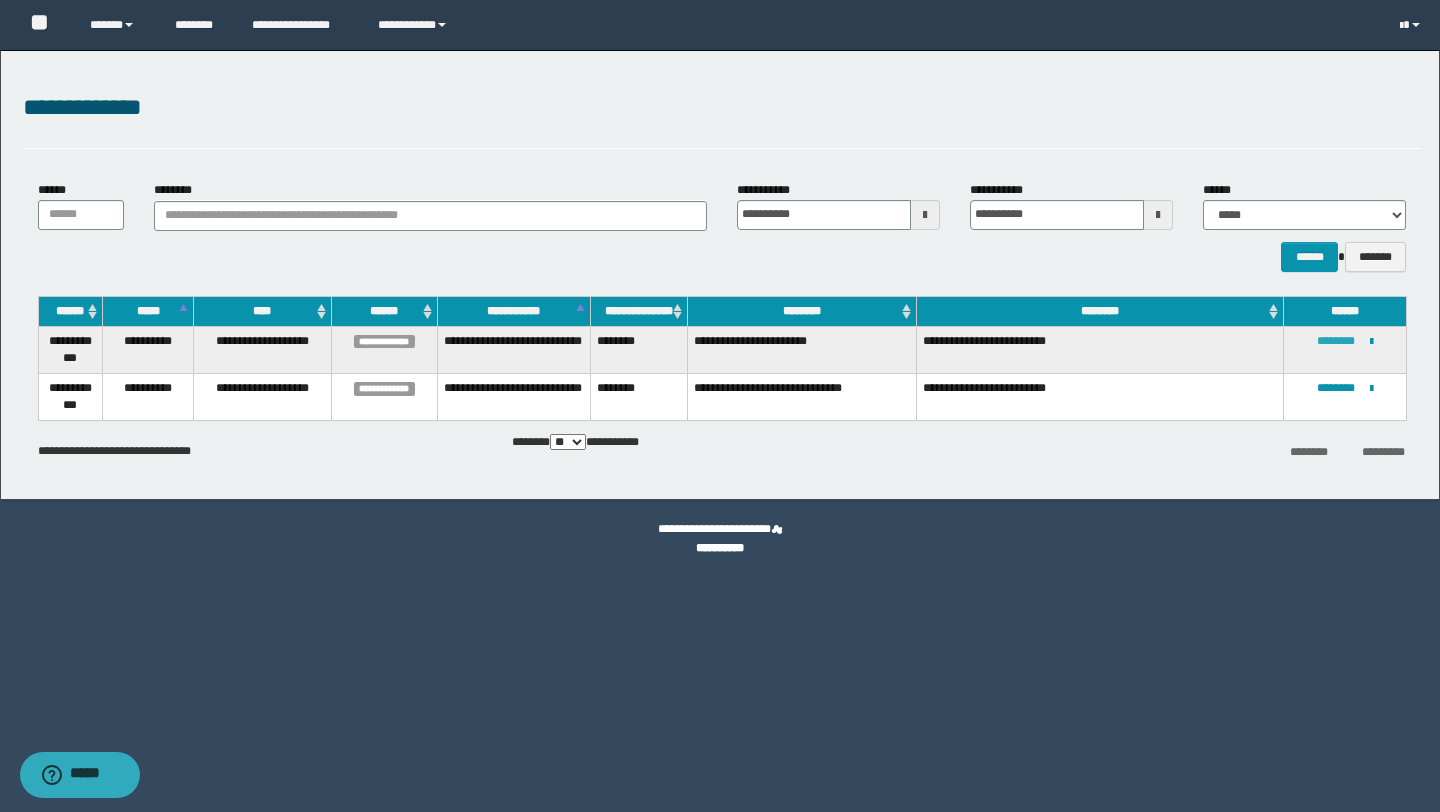 click on "********" at bounding box center [1336, 341] 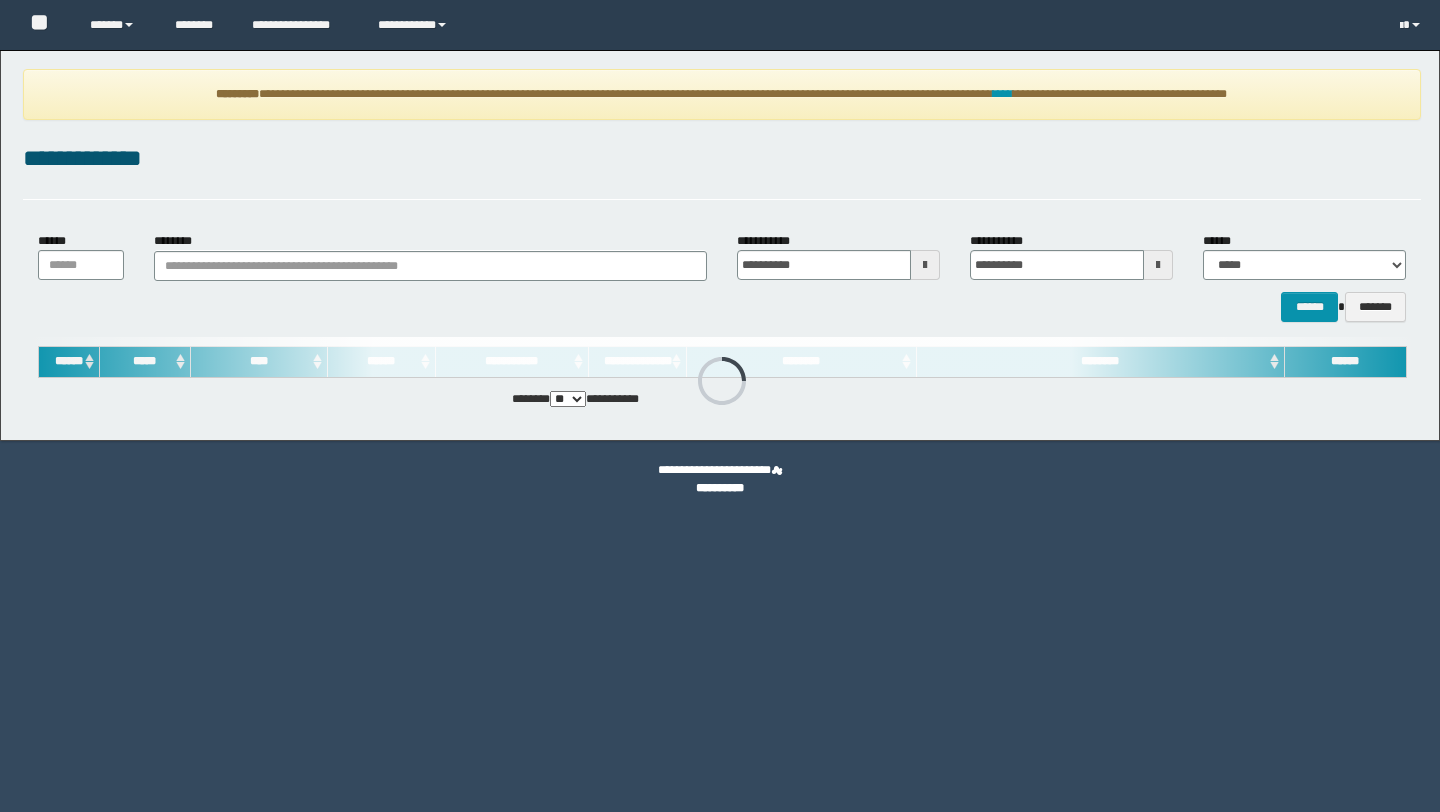 scroll, scrollTop: 0, scrollLeft: 0, axis: both 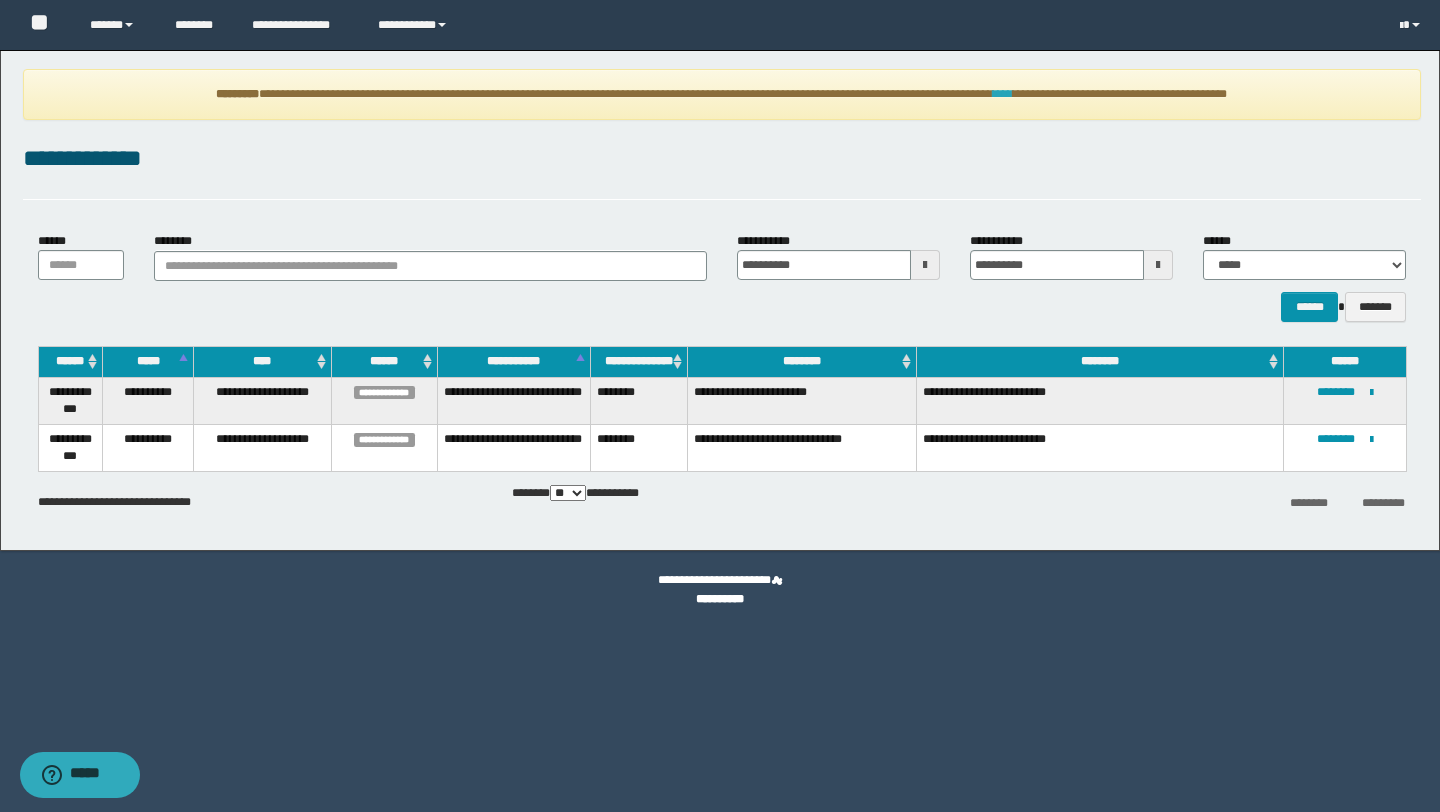 click on "****" at bounding box center [1003, 94] 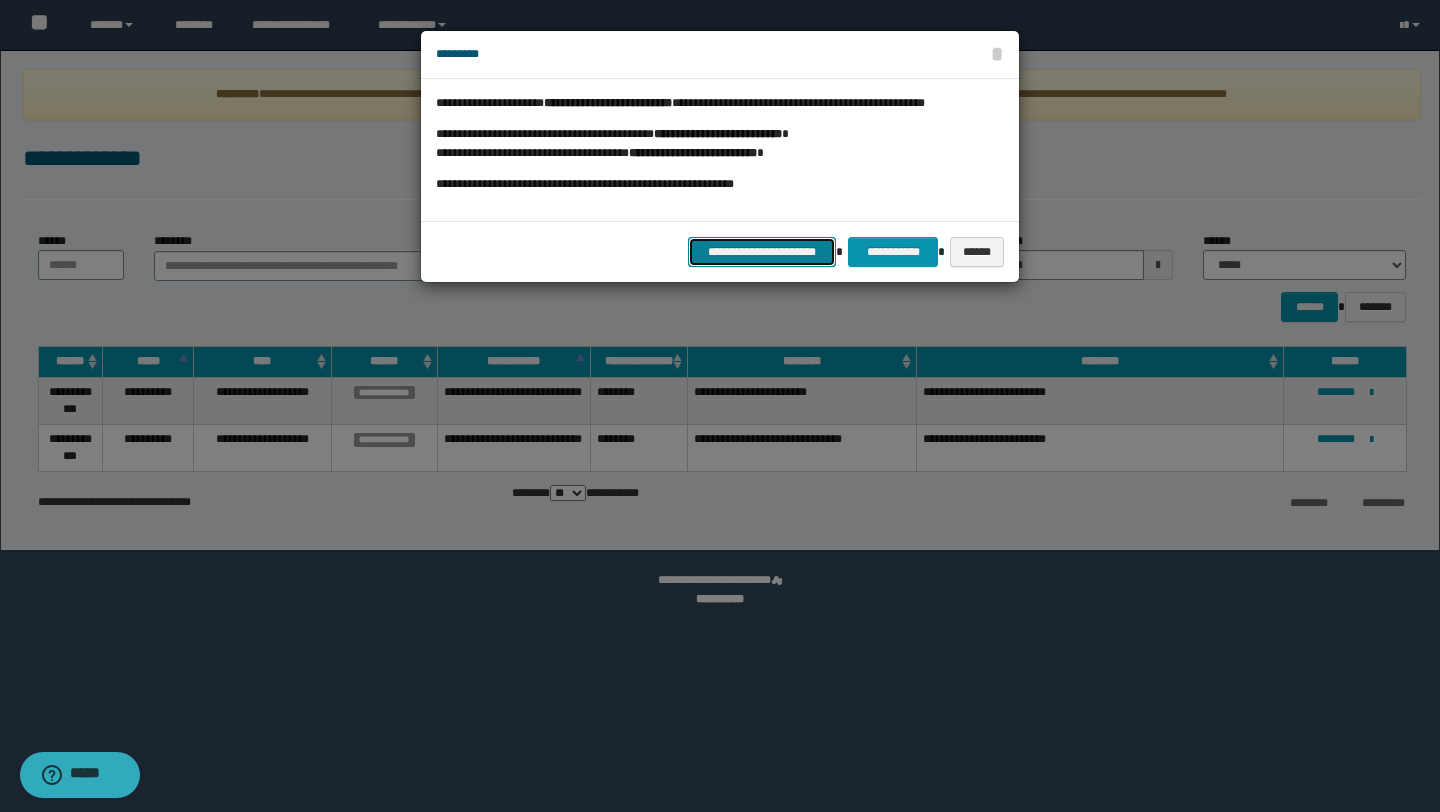 click on "**********" at bounding box center (762, 252) 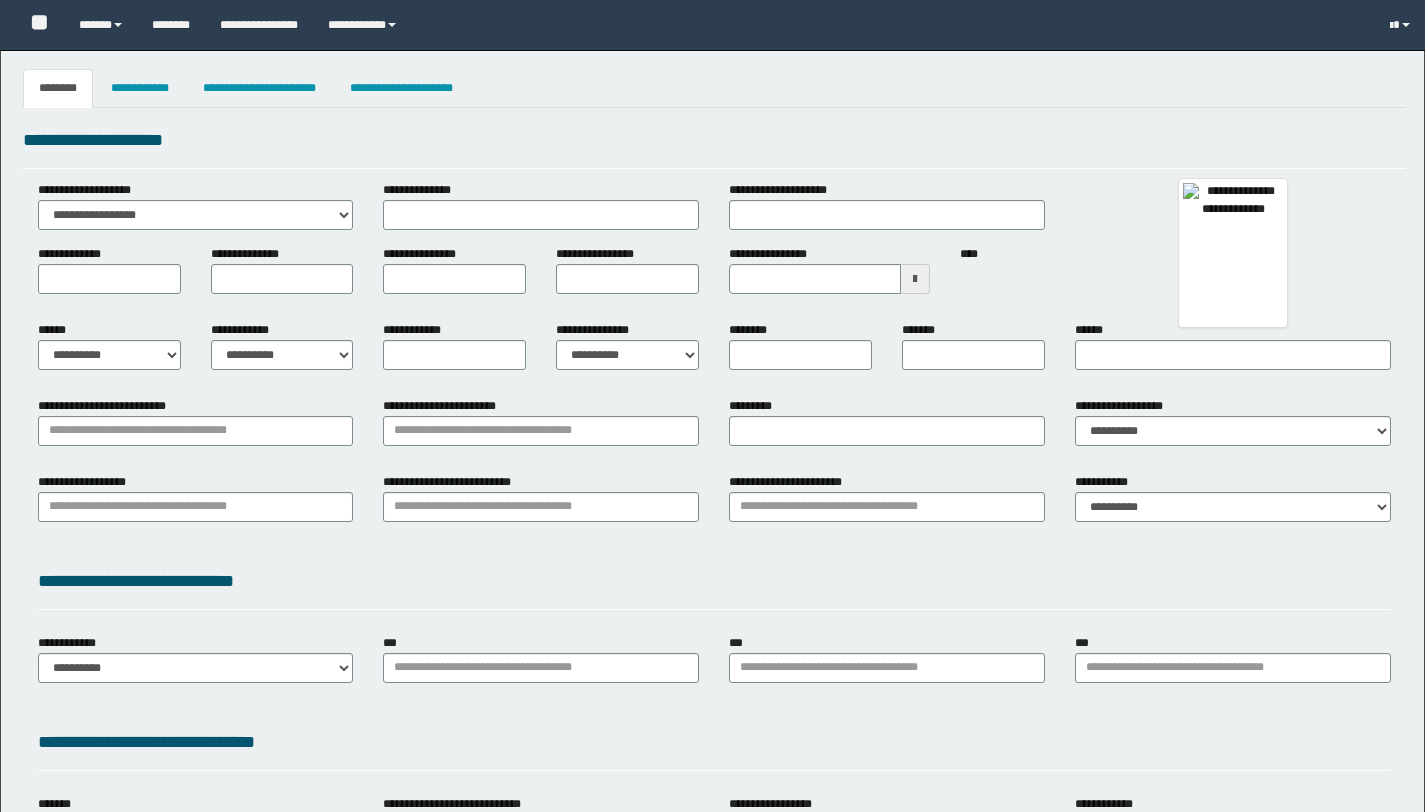type 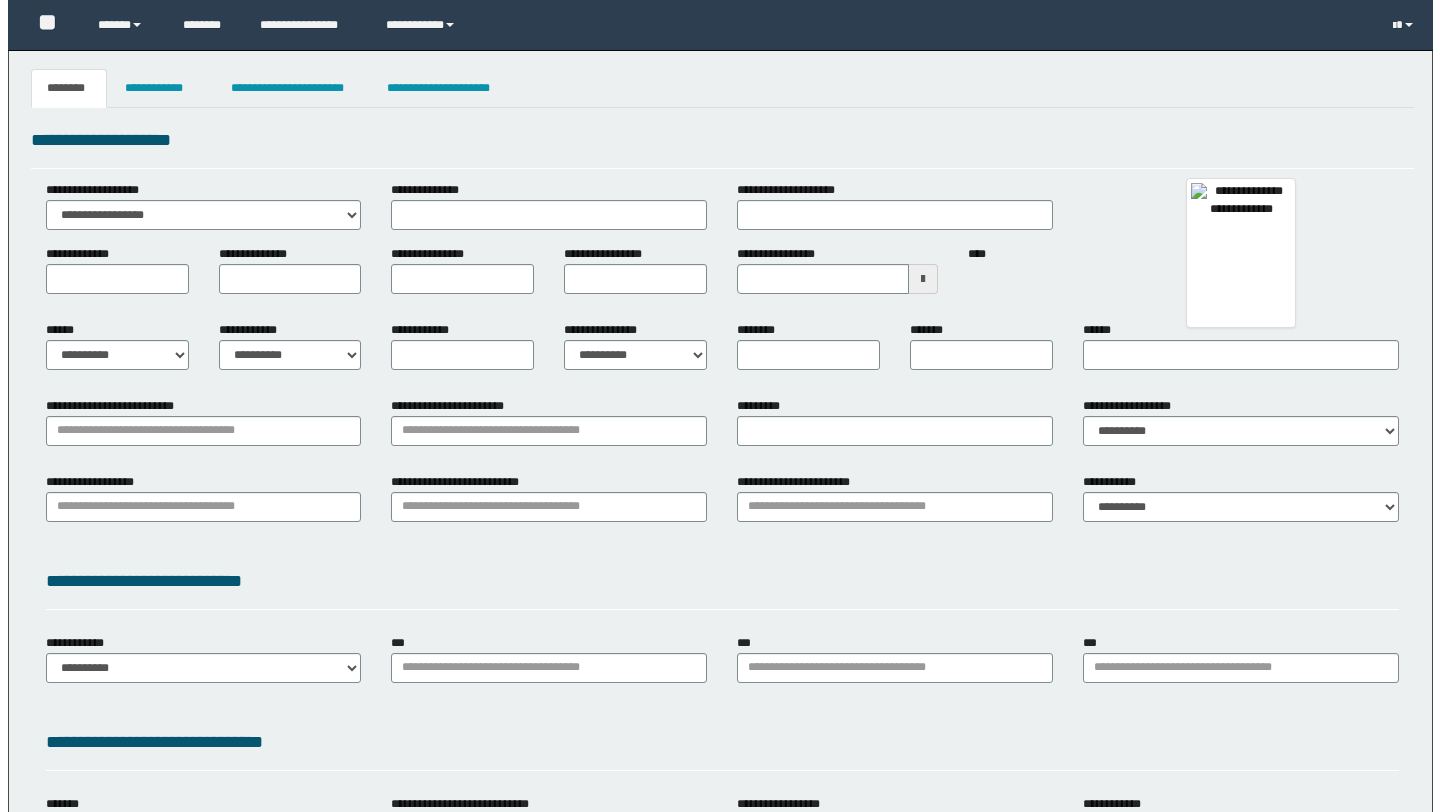 scroll, scrollTop: 0, scrollLeft: 0, axis: both 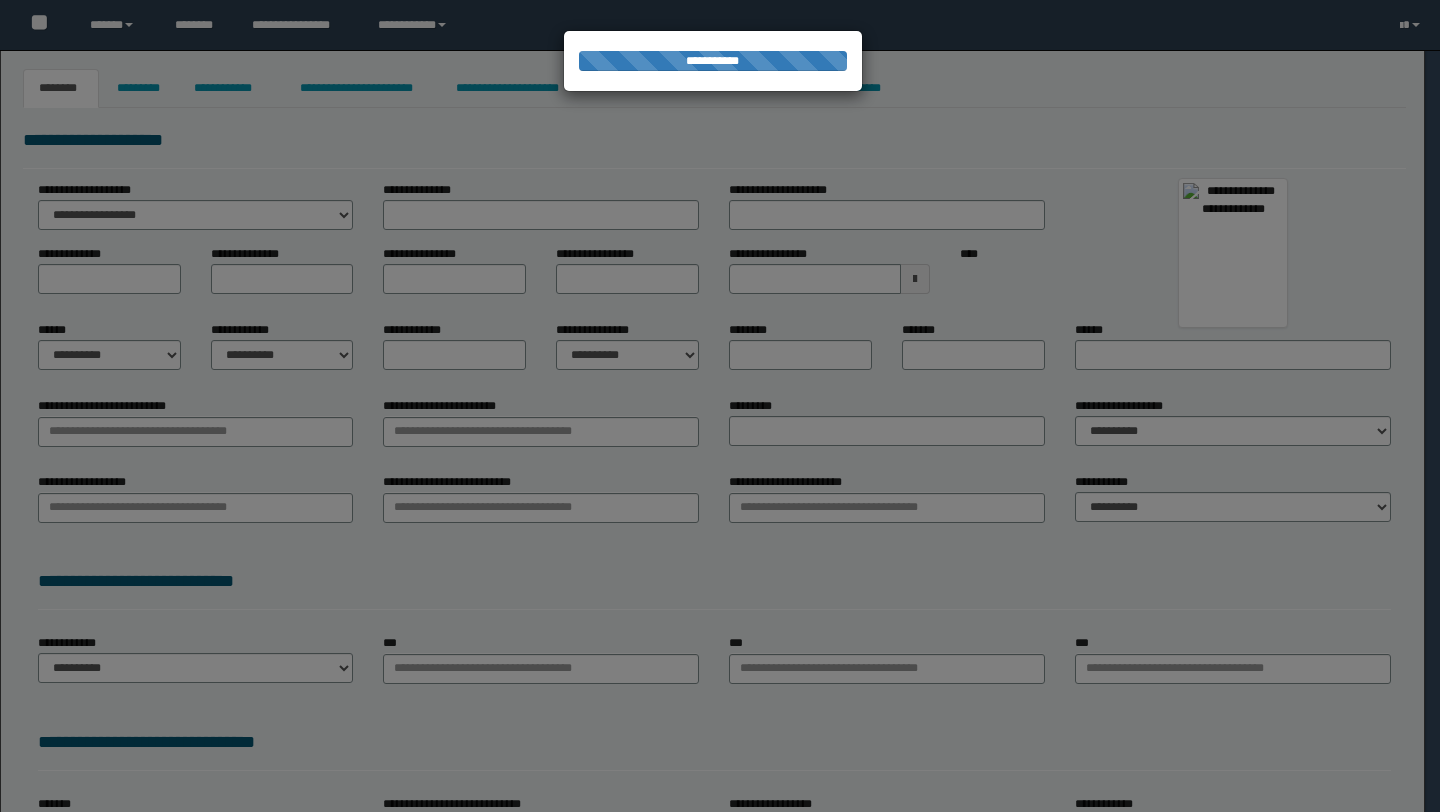 type on "********" 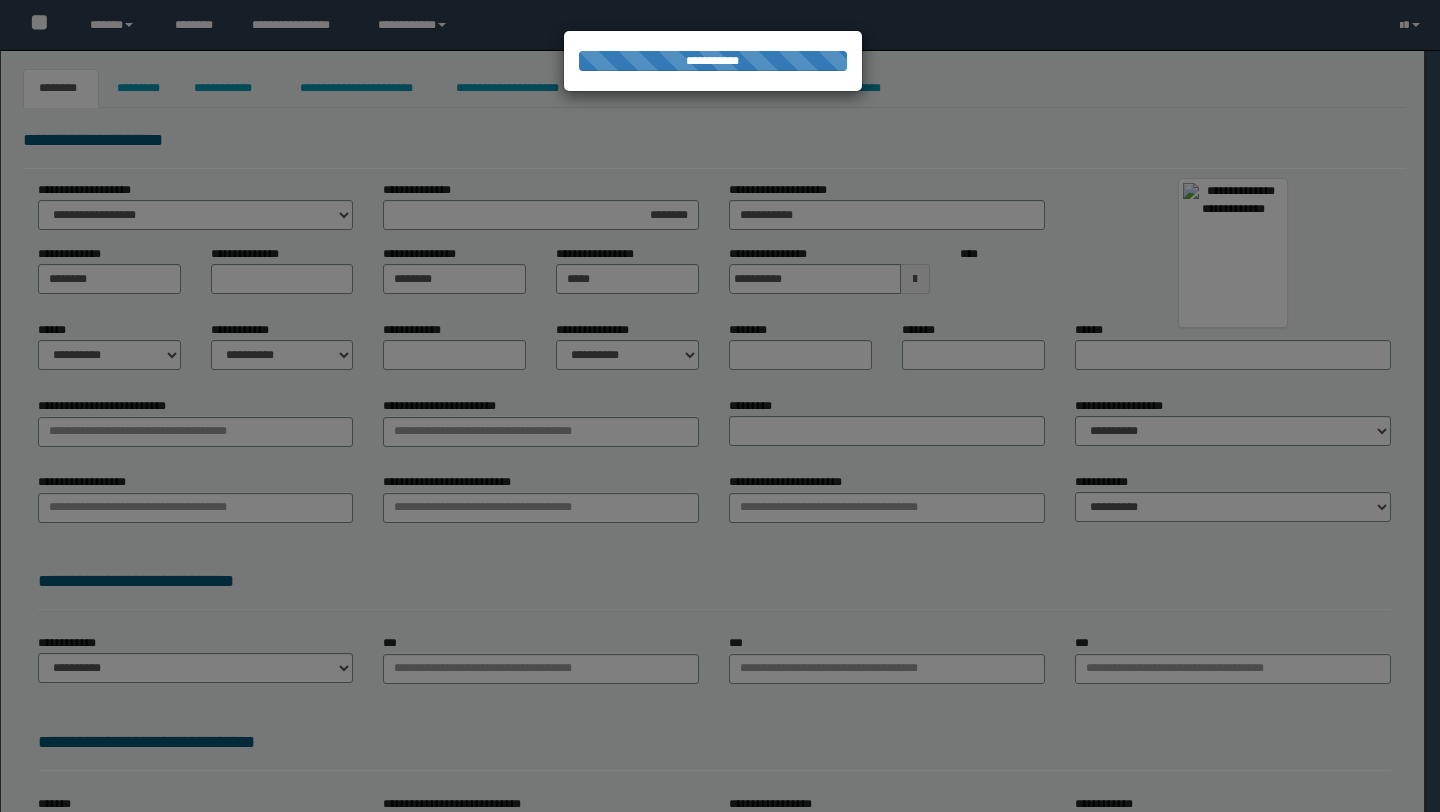 select on "*" 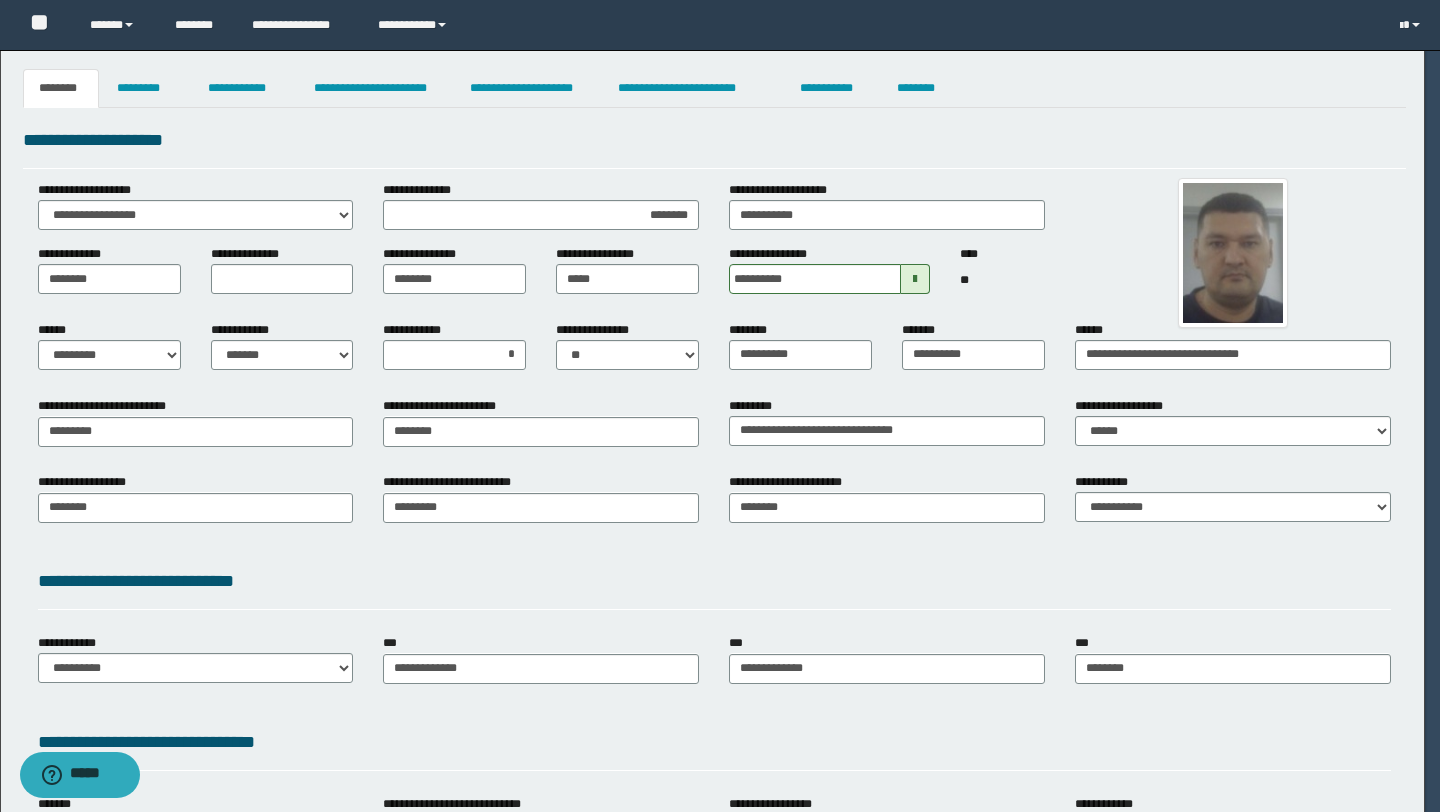 scroll, scrollTop: 0, scrollLeft: 0, axis: both 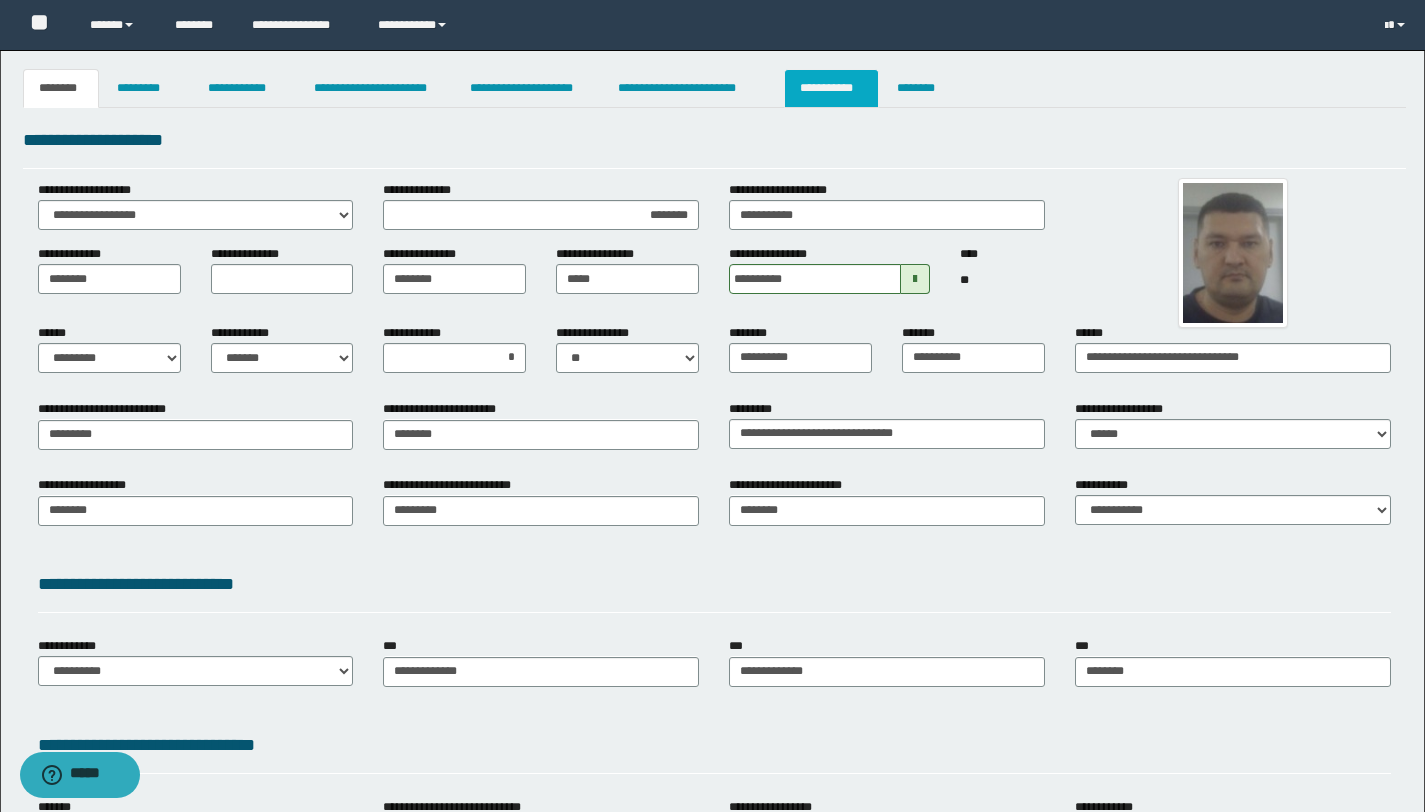 click on "**********" at bounding box center (831, 88) 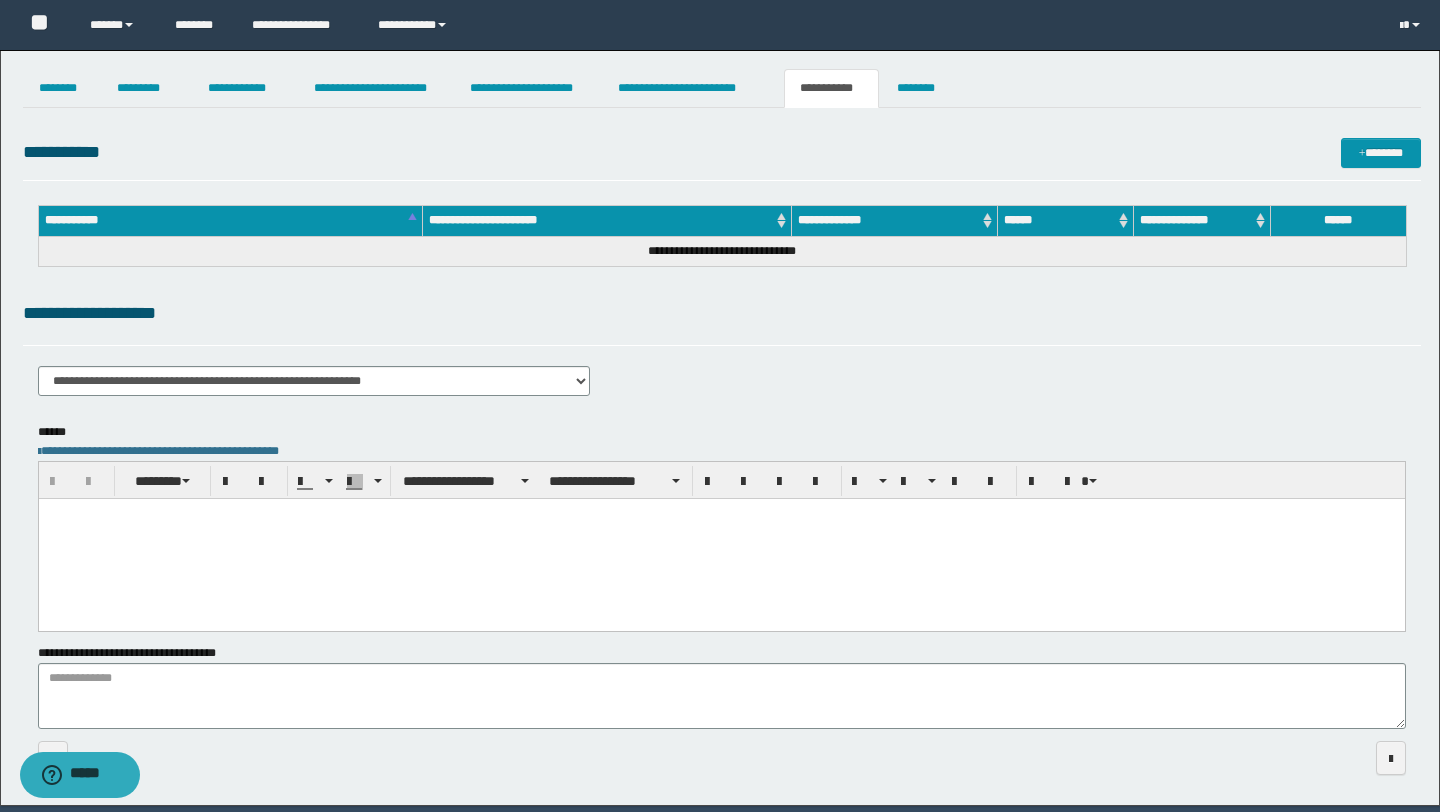 scroll, scrollTop: 0, scrollLeft: 0, axis: both 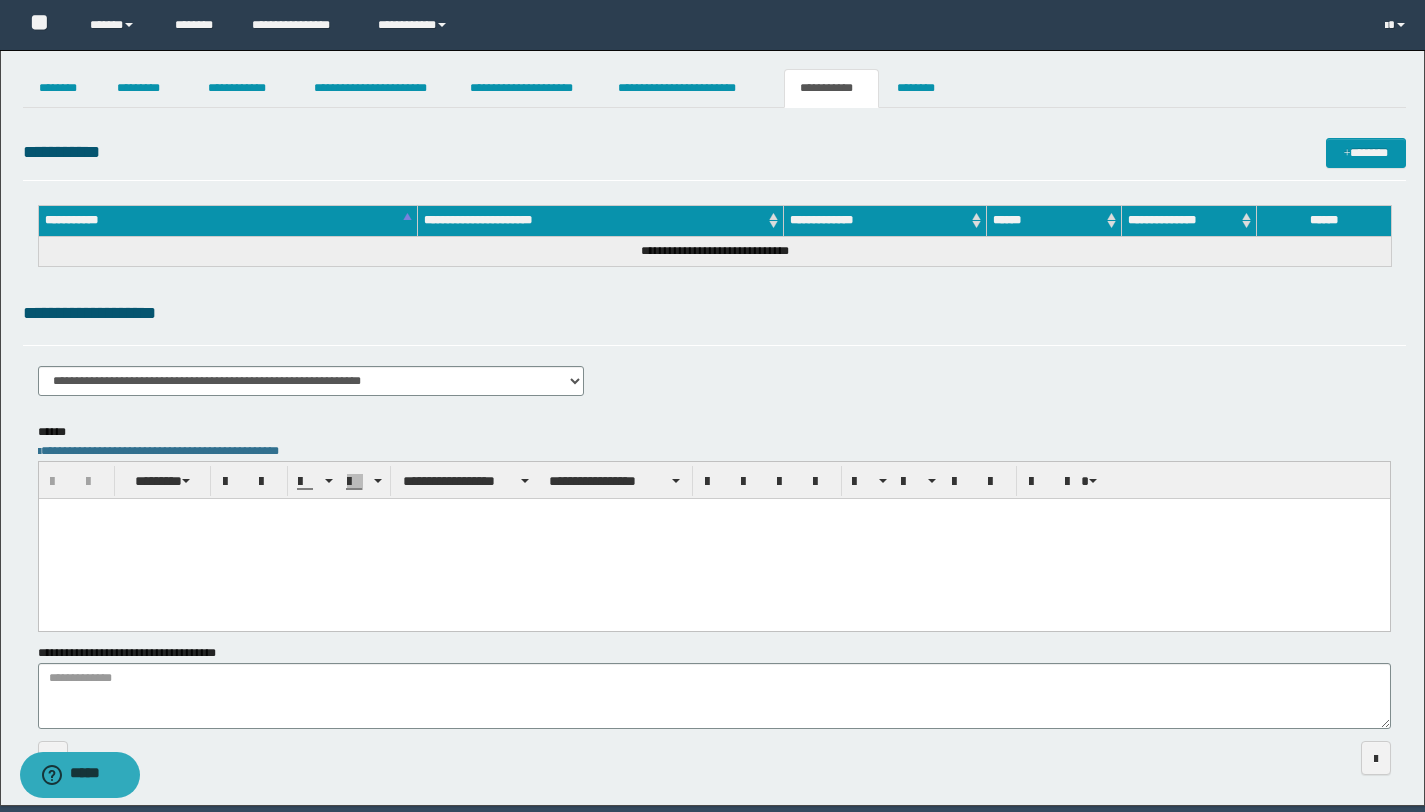 click at bounding box center [713, 538] 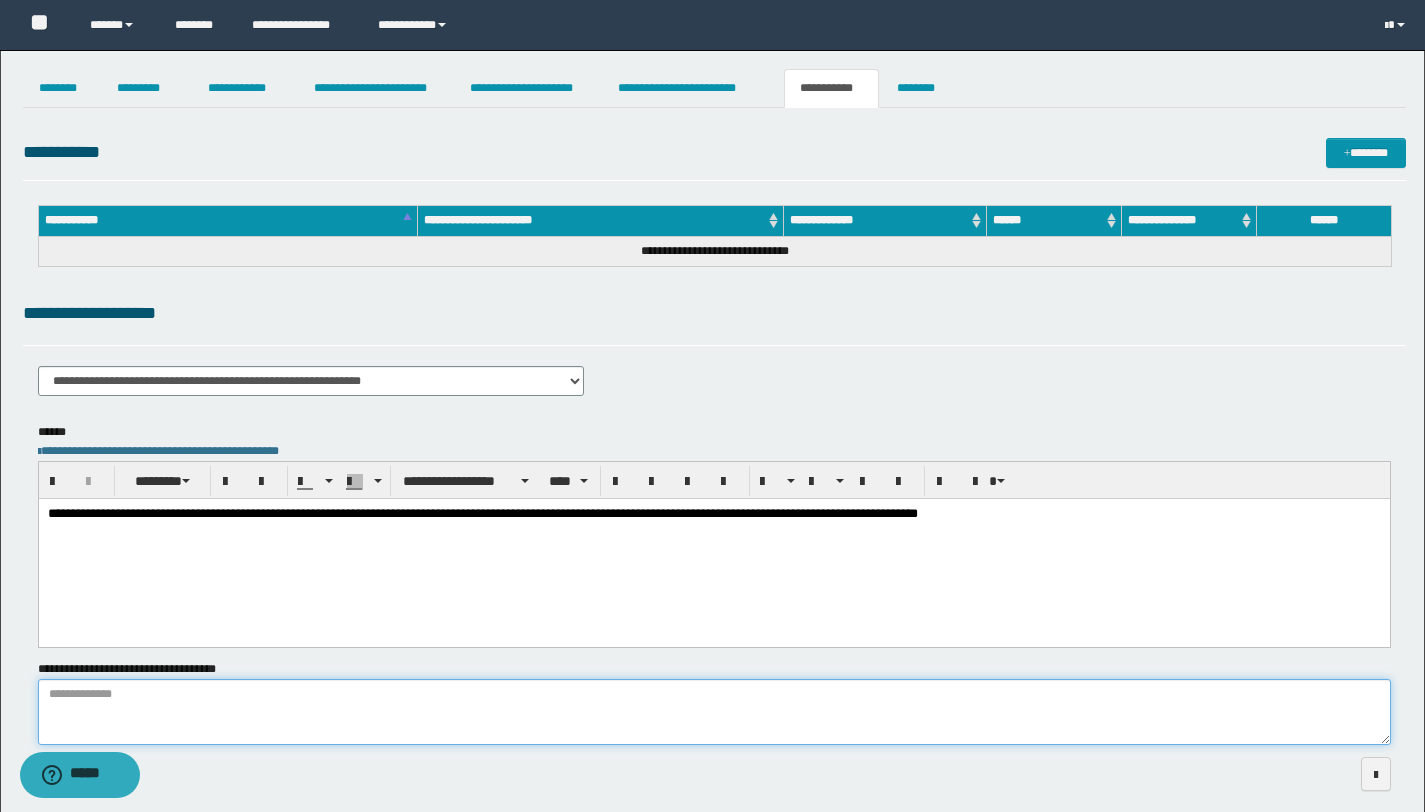 click on "**********" at bounding box center [714, 712] 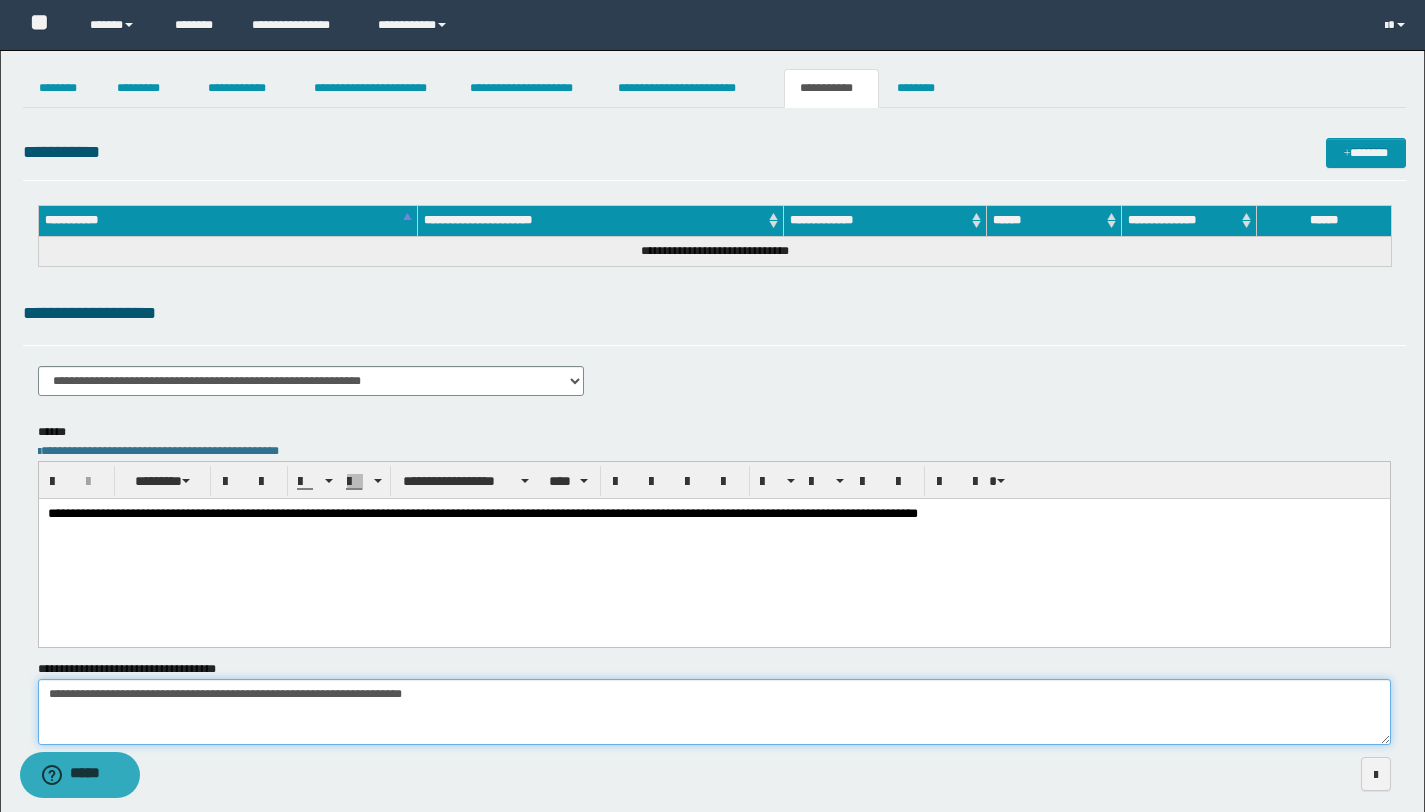 type on "**********" 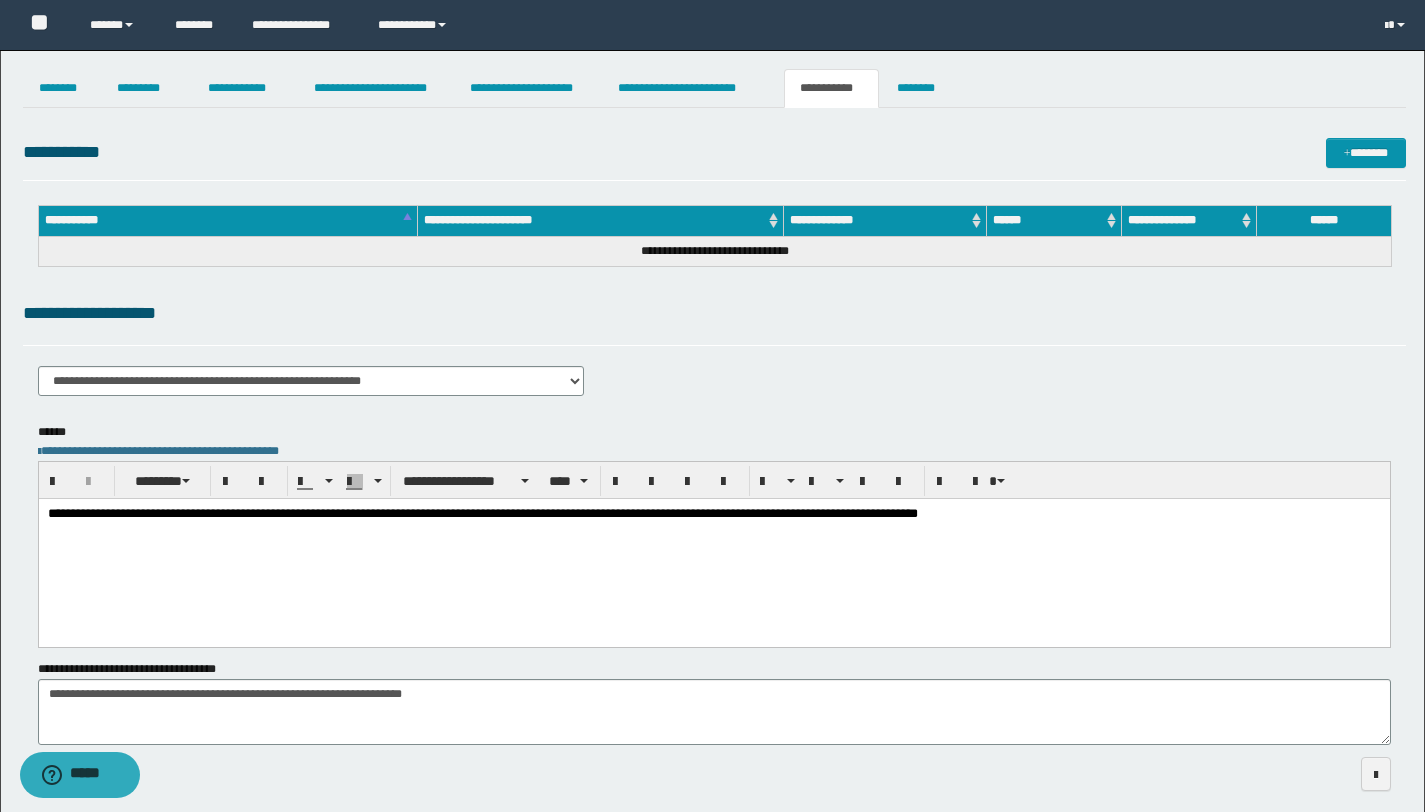 click on "**********" at bounding box center (482, 512) 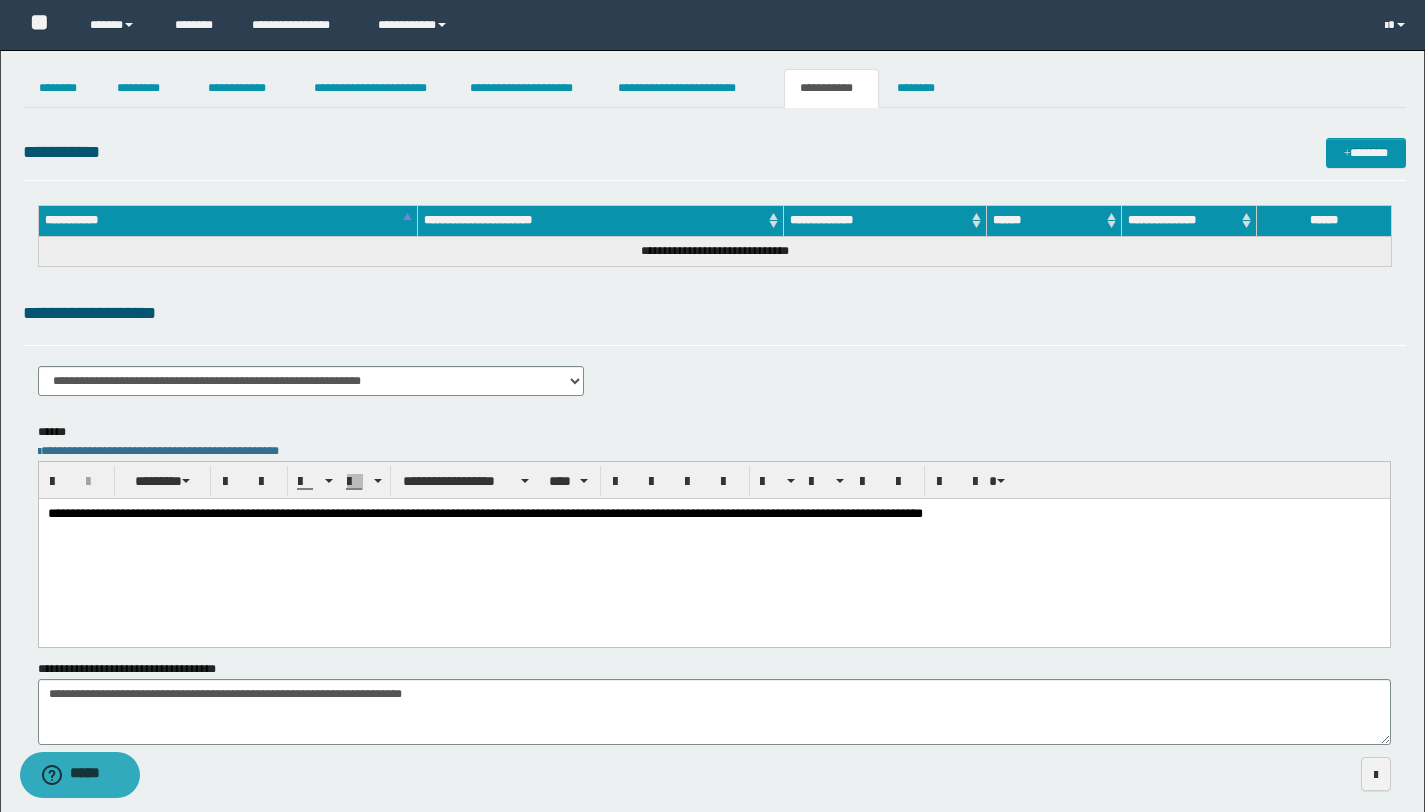 click on "**********" at bounding box center [484, 512] 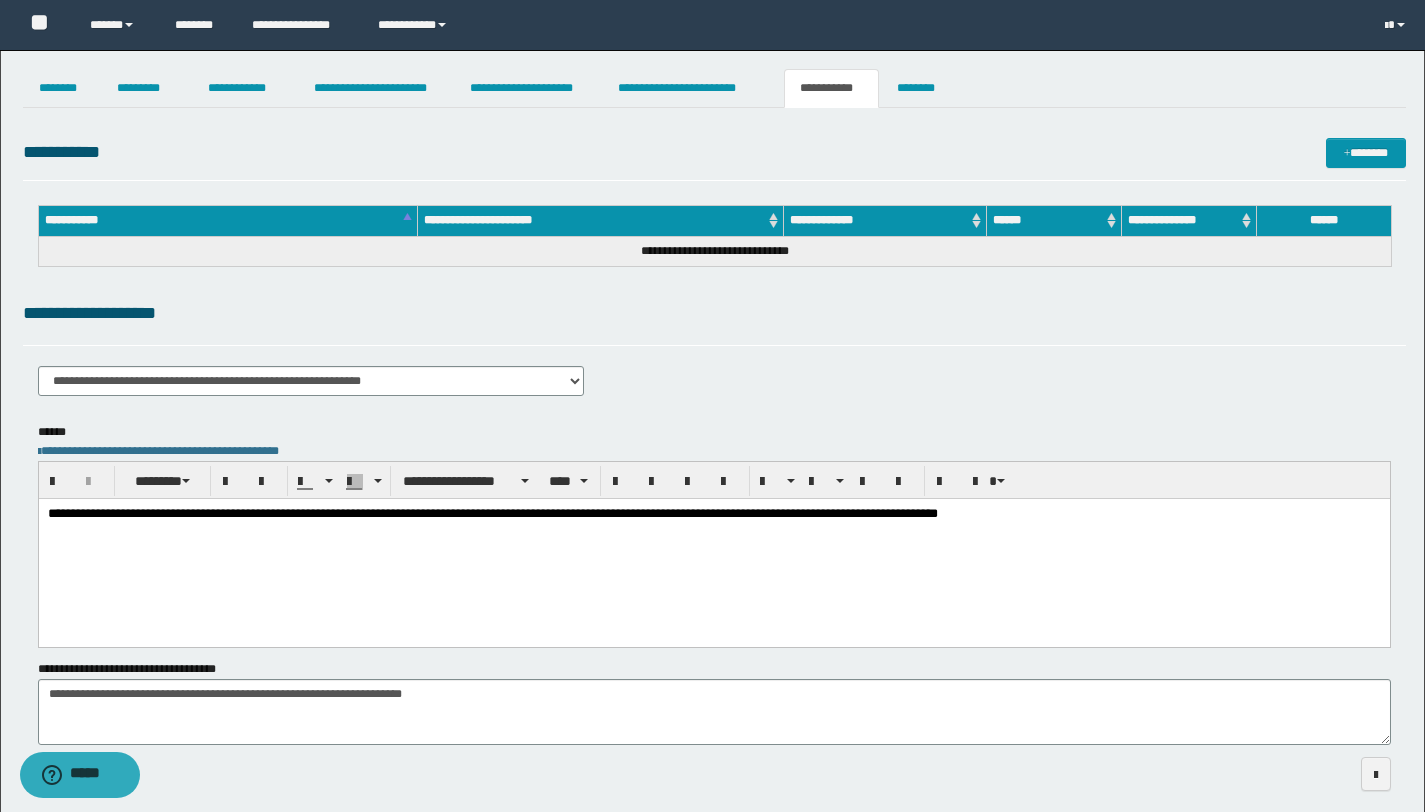 click on "**********" at bounding box center [713, 513] 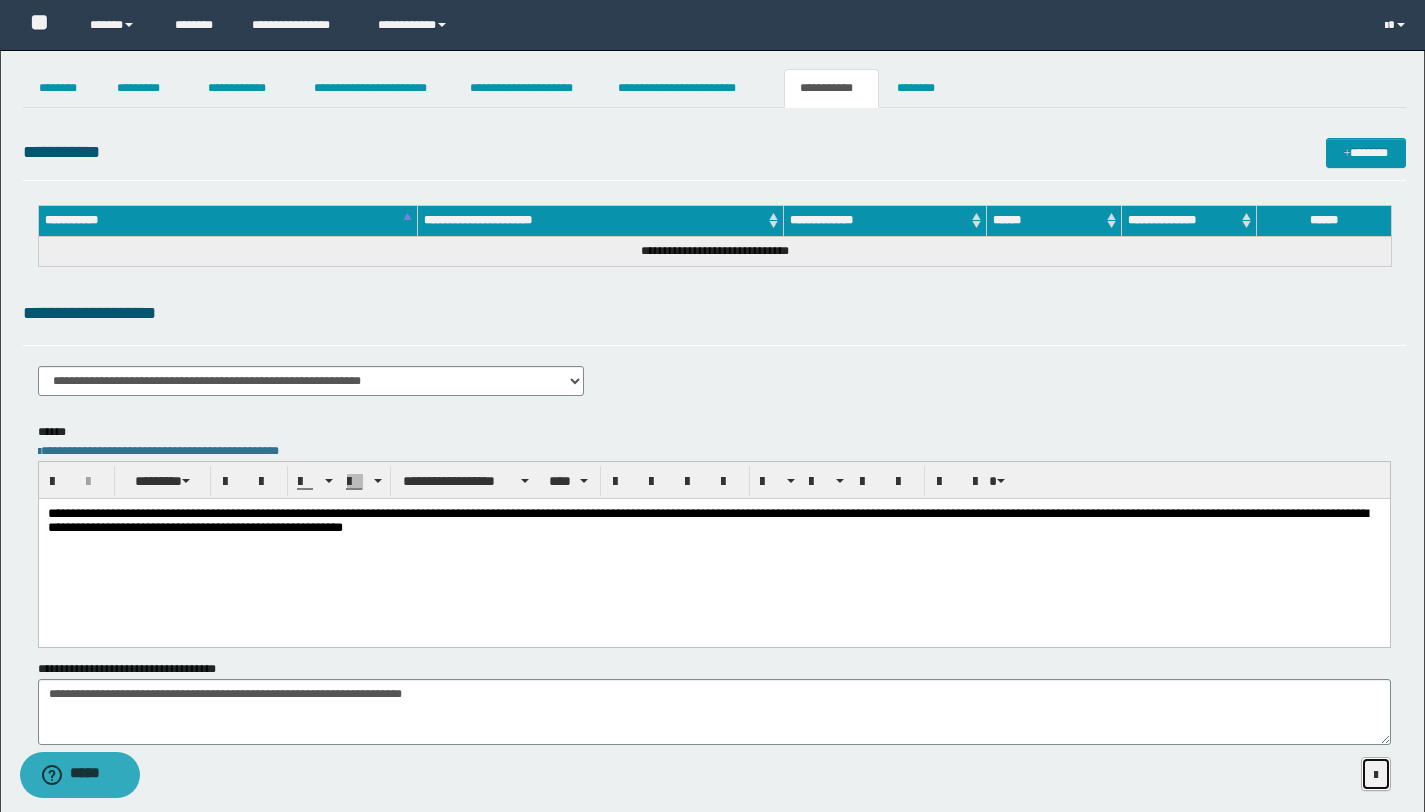click at bounding box center (1376, 775) 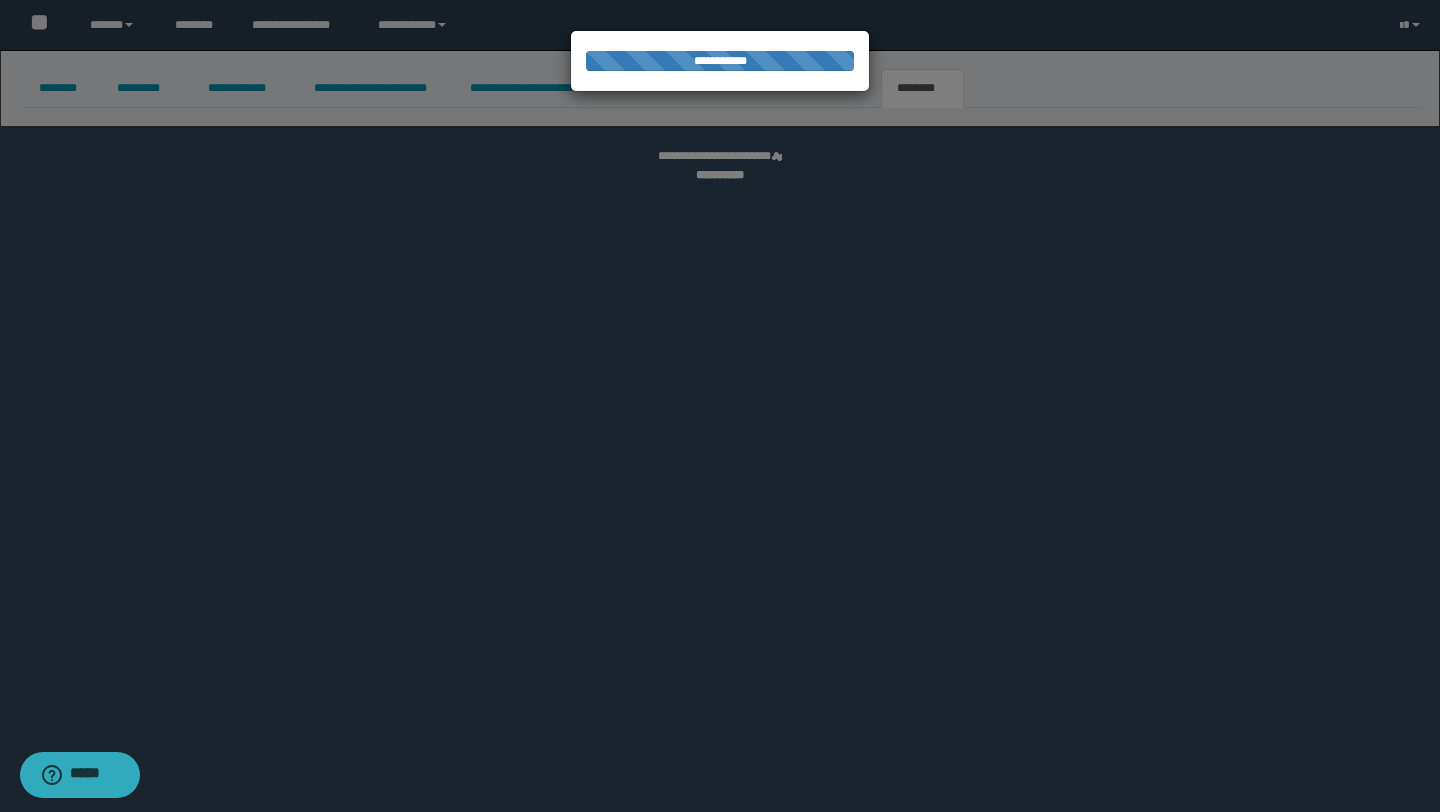 select 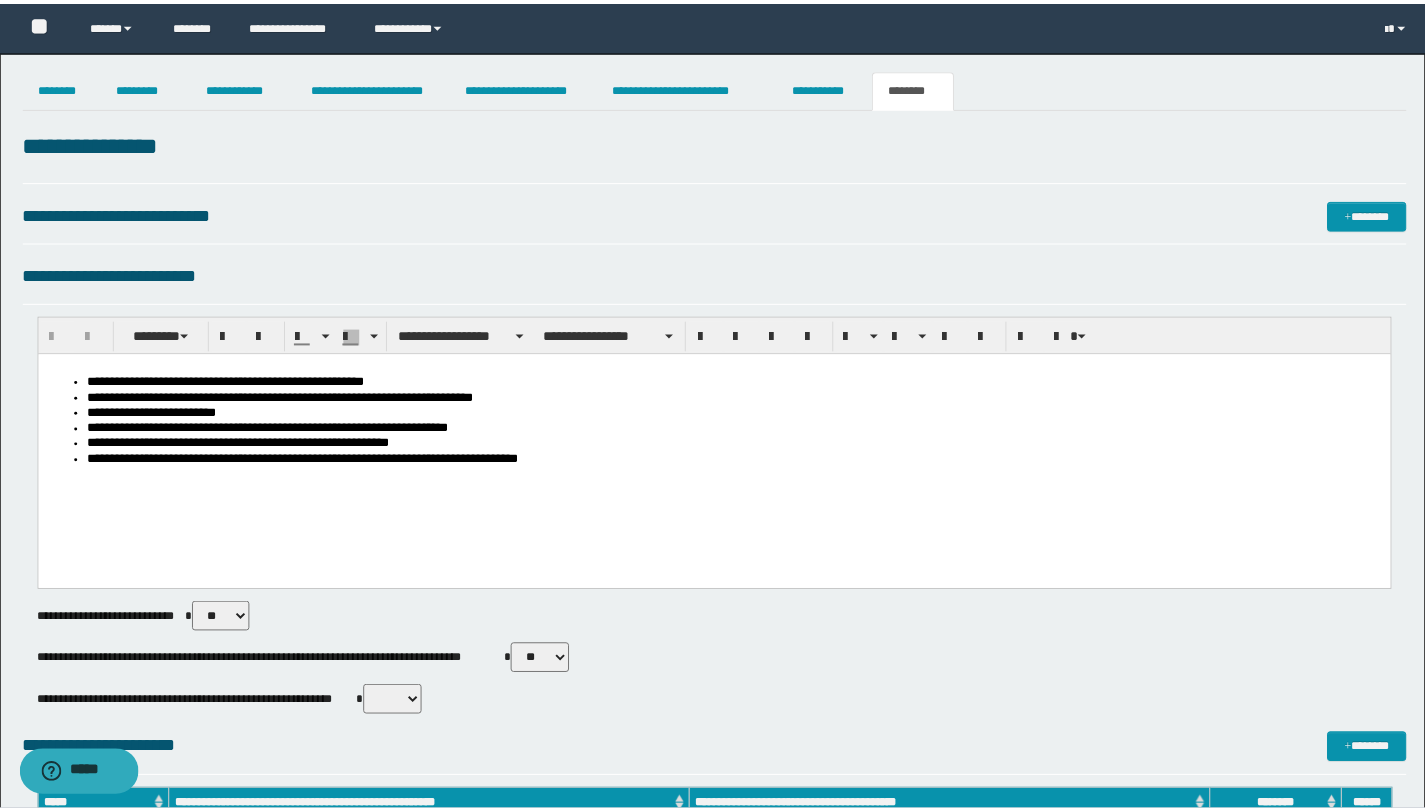 scroll, scrollTop: 0, scrollLeft: 0, axis: both 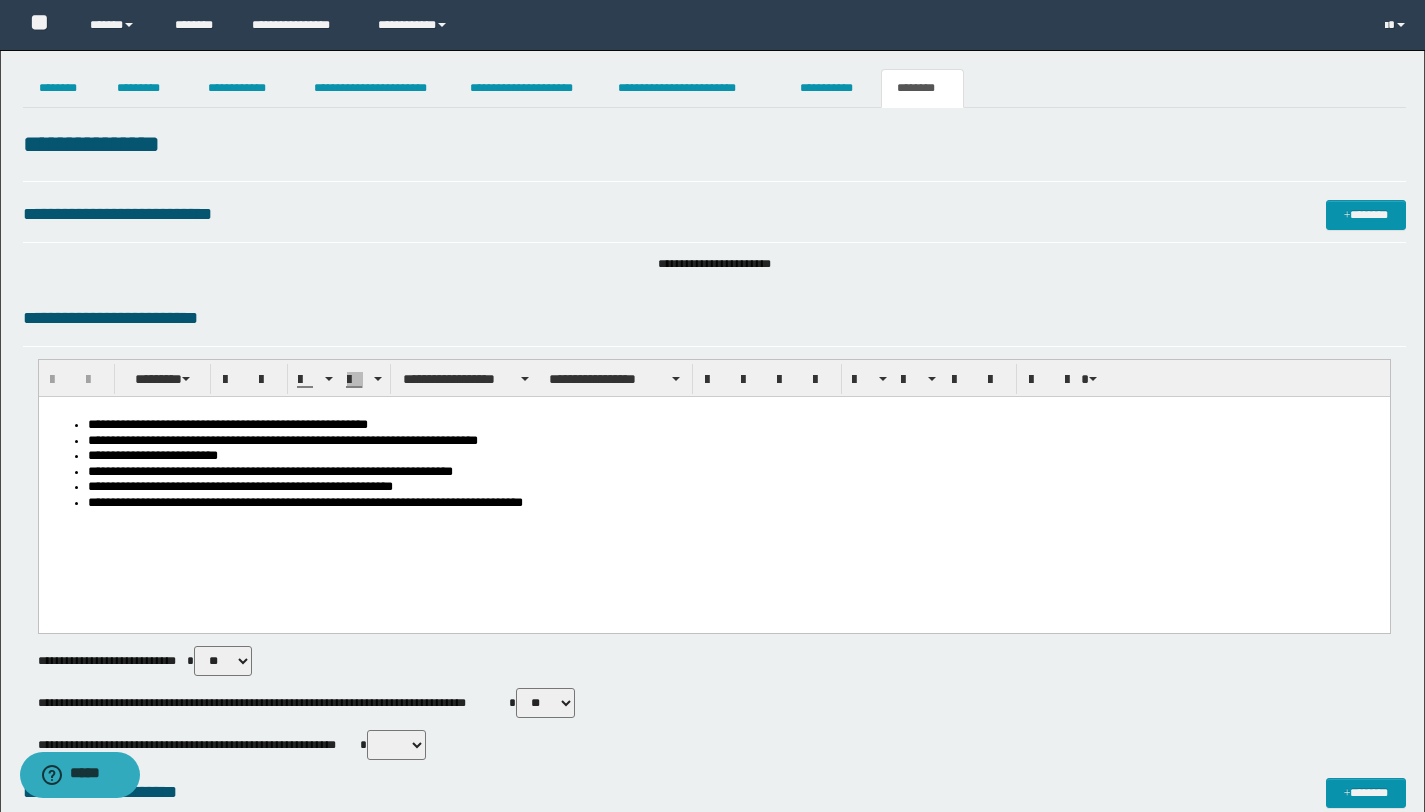 click on "**********" at bounding box center [734, 504] 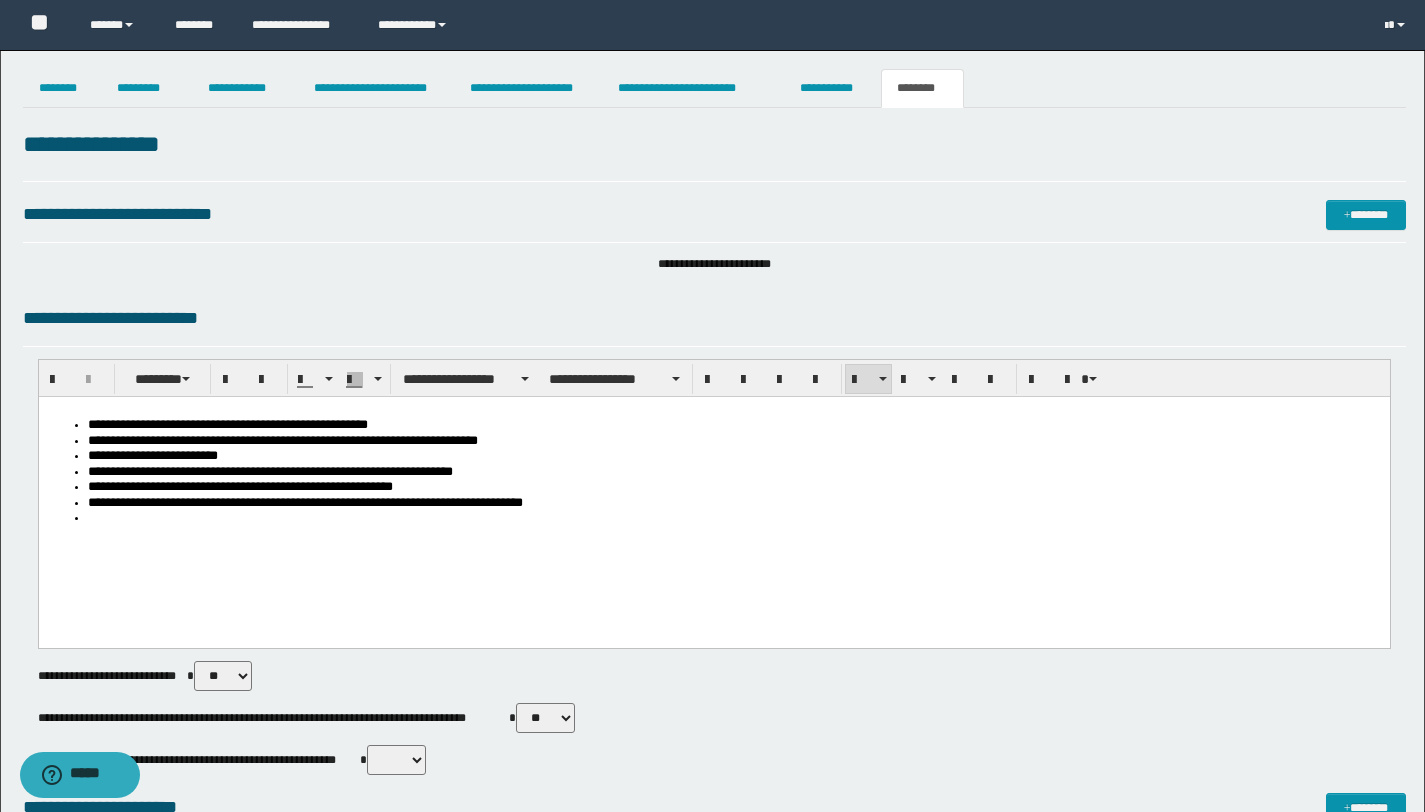 type 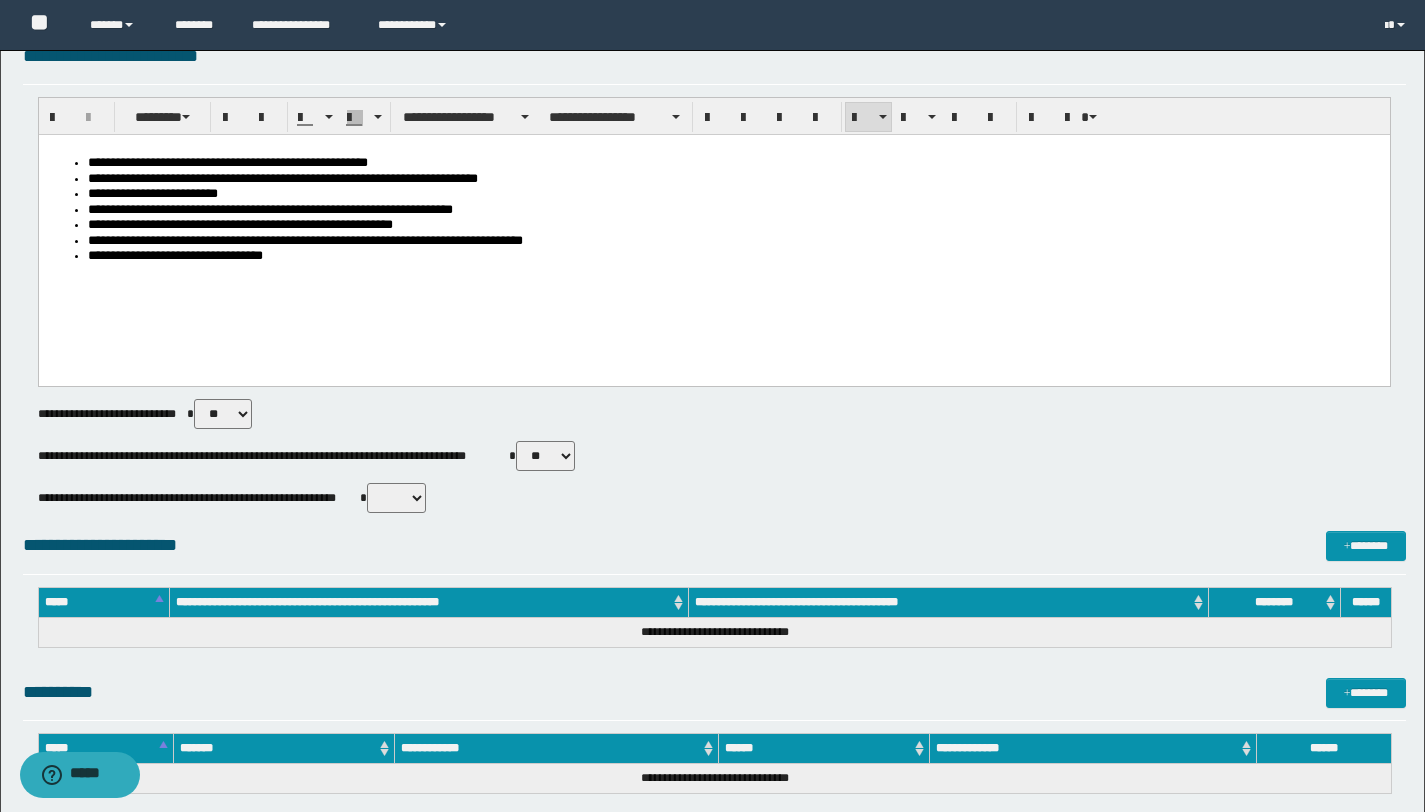 scroll, scrollTop: 324, scrollLeft: 0, axis: vertical 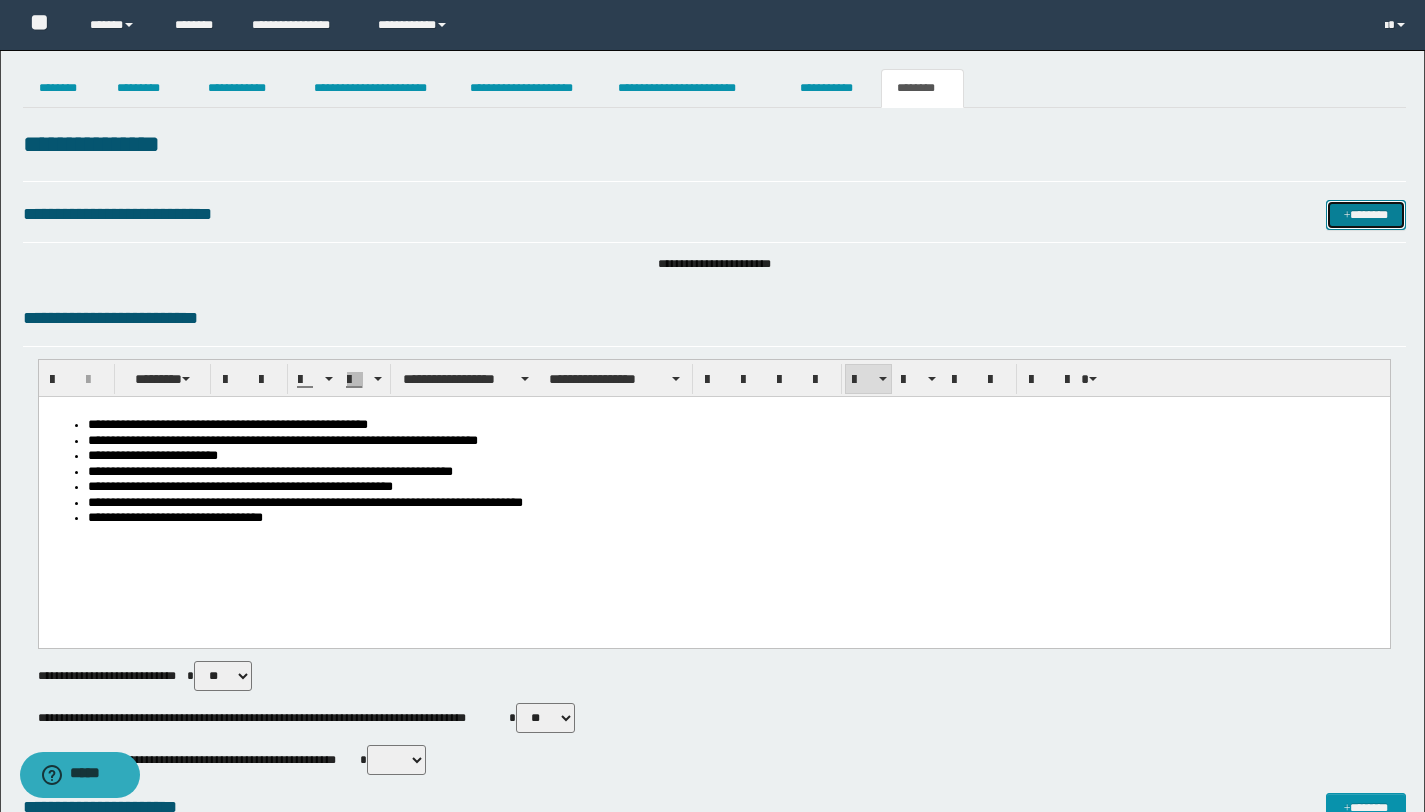 click on "*******" at bounding box center (1366, 215) 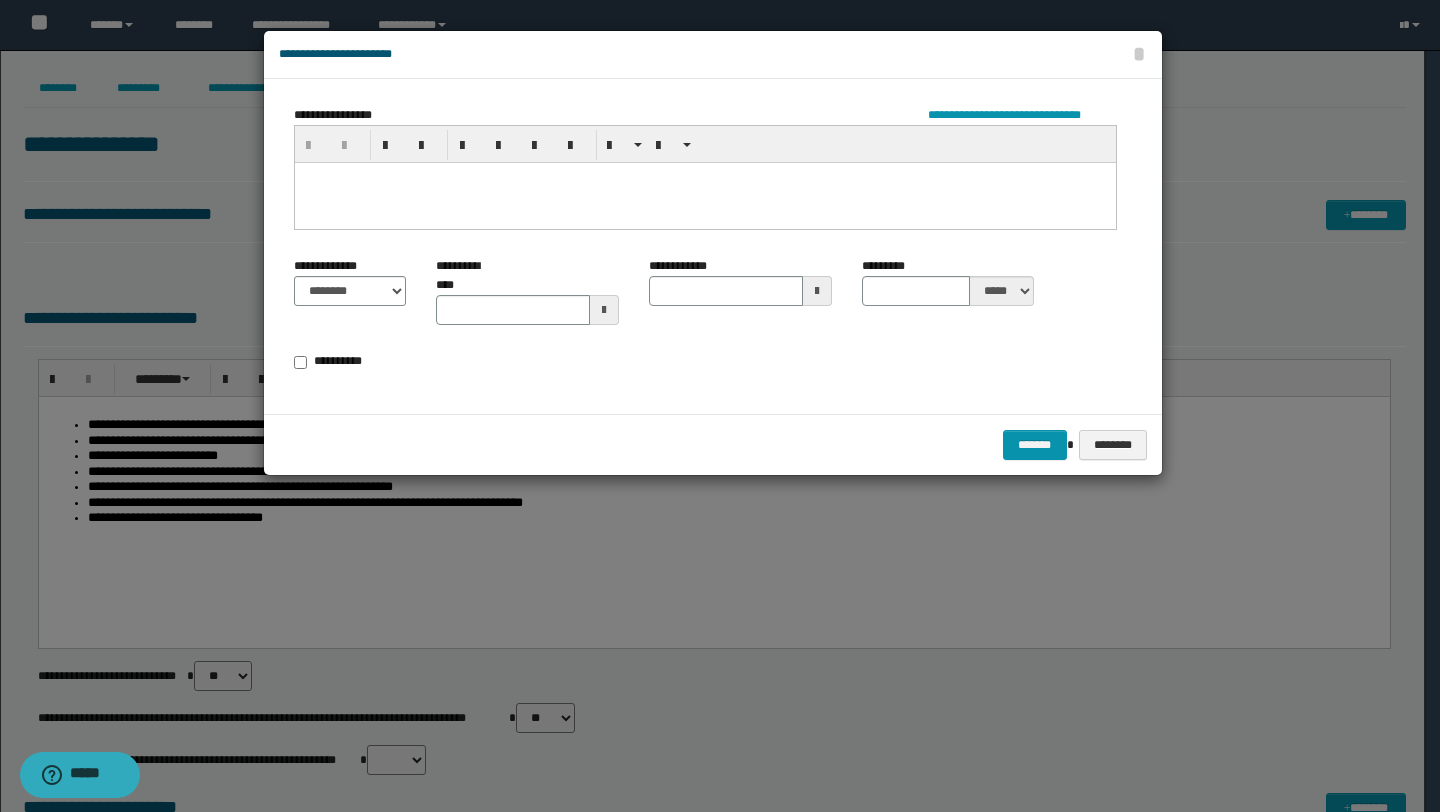 click at bounding box center (704, 202) 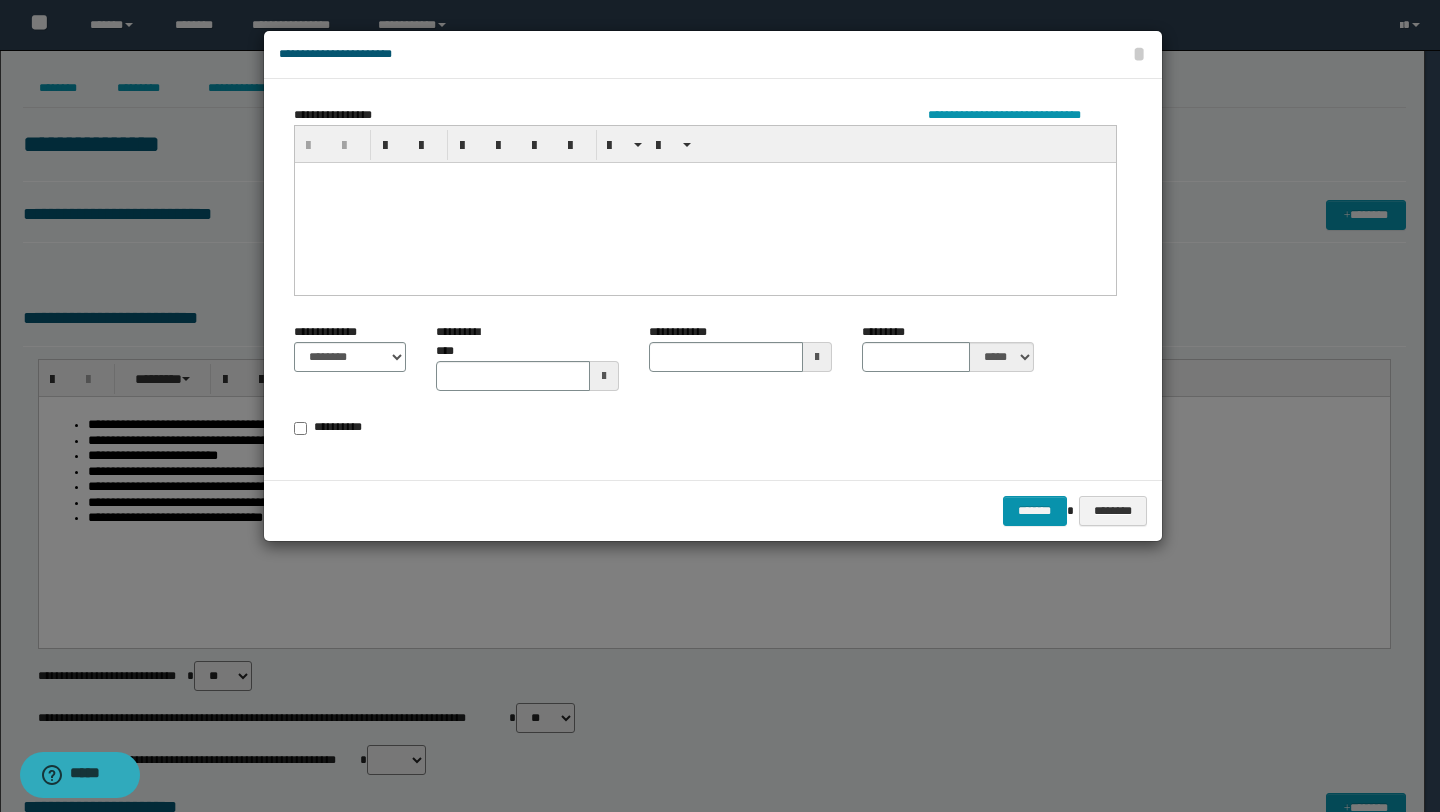 type 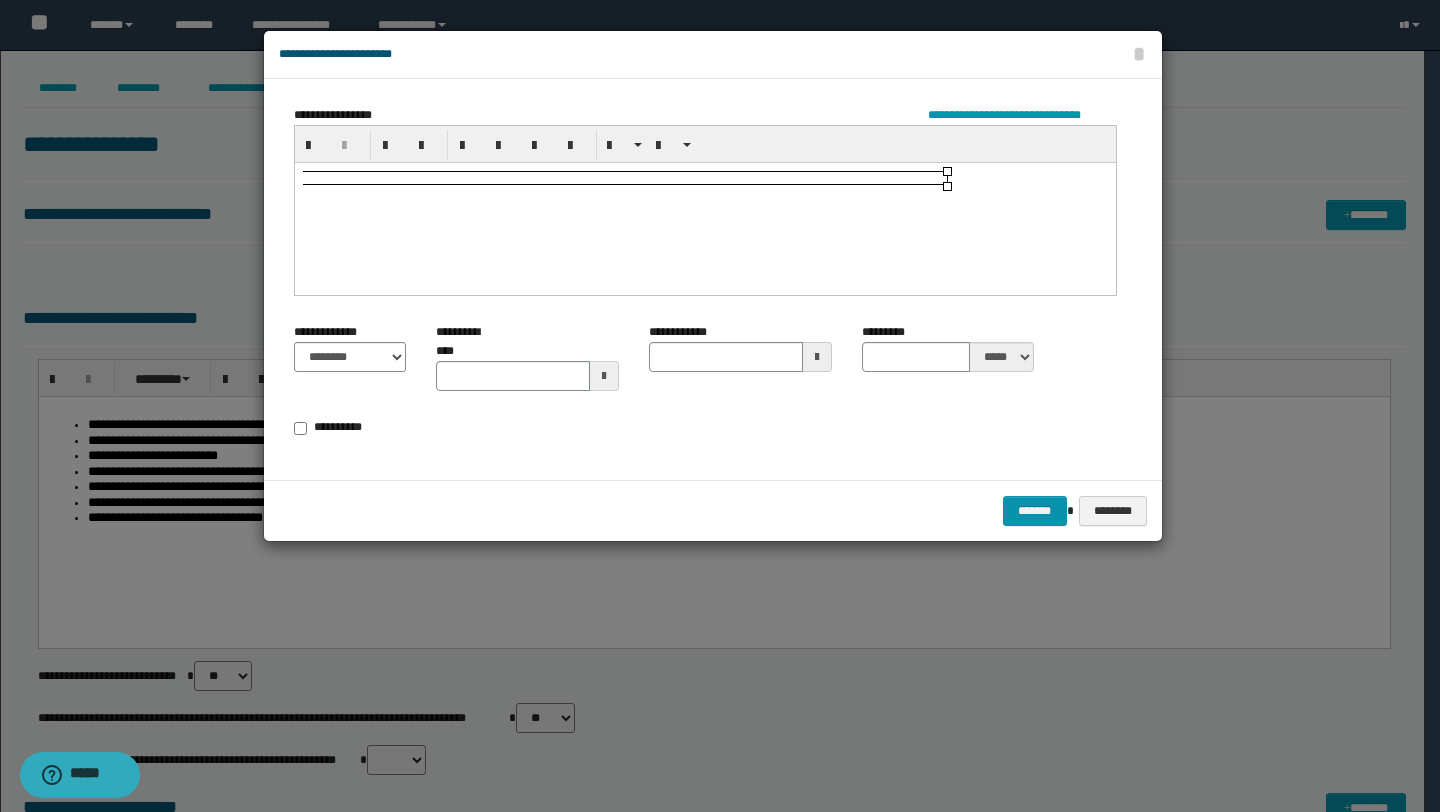 type 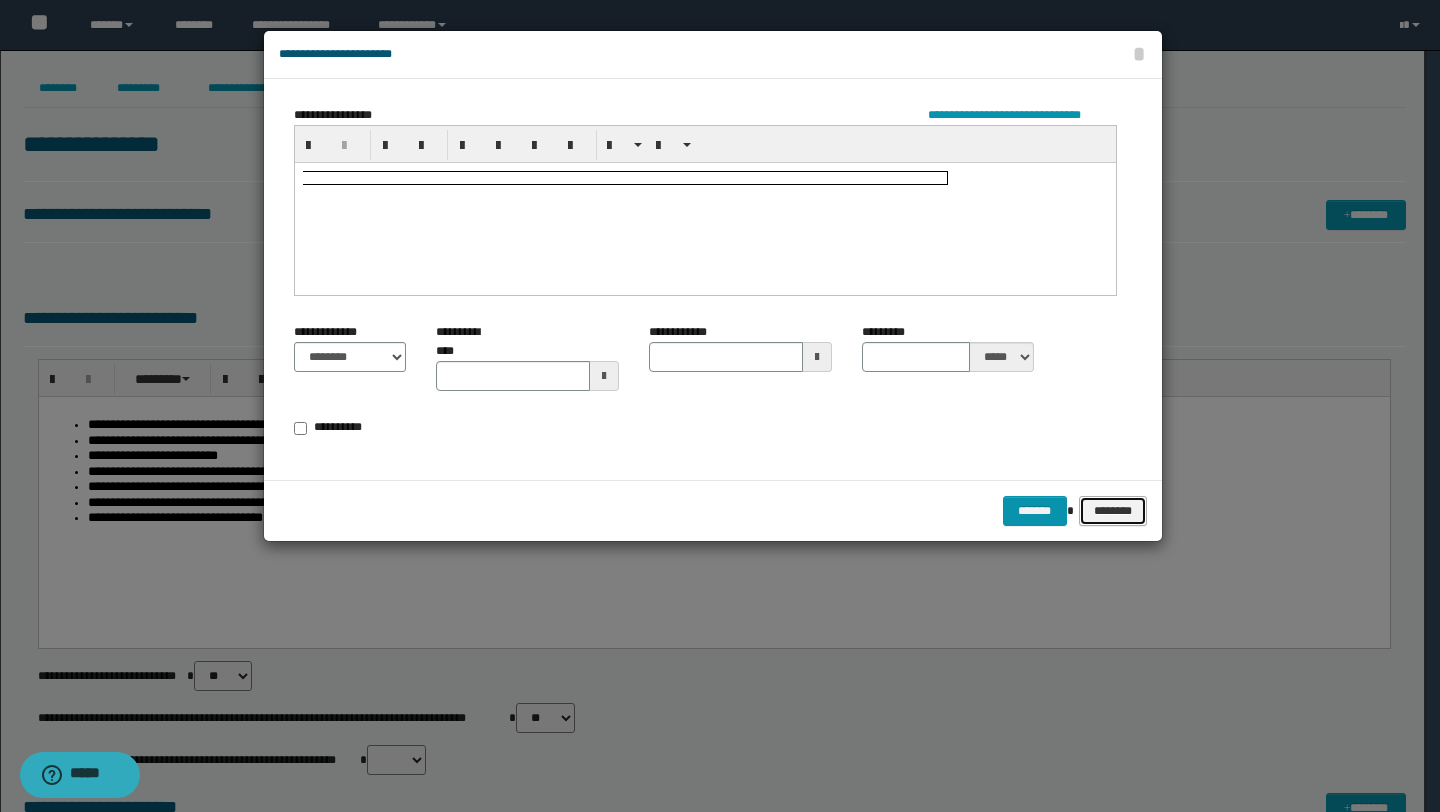 click on "********" at bounding box center [1112, 511] 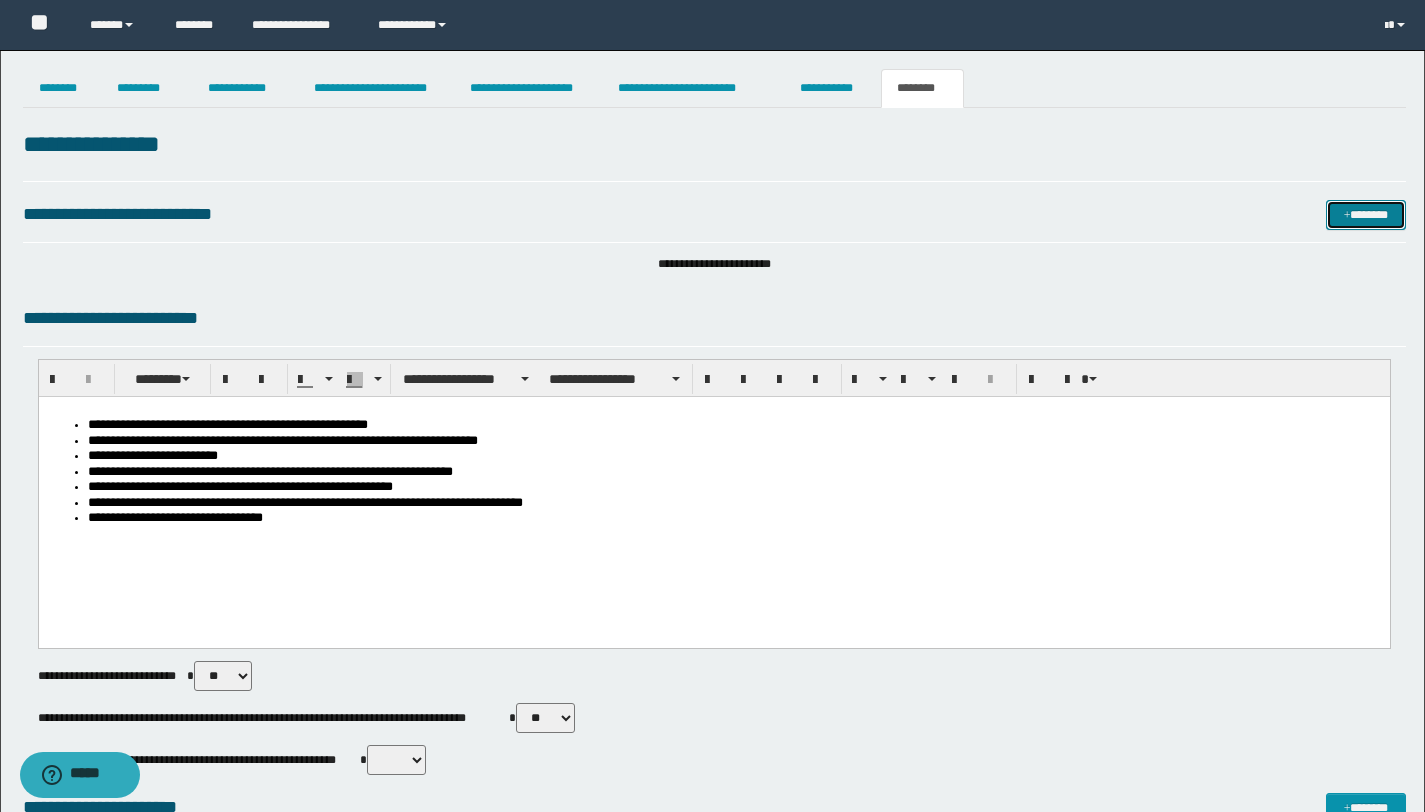 click on "*******" at bounding box center [1366, 215] 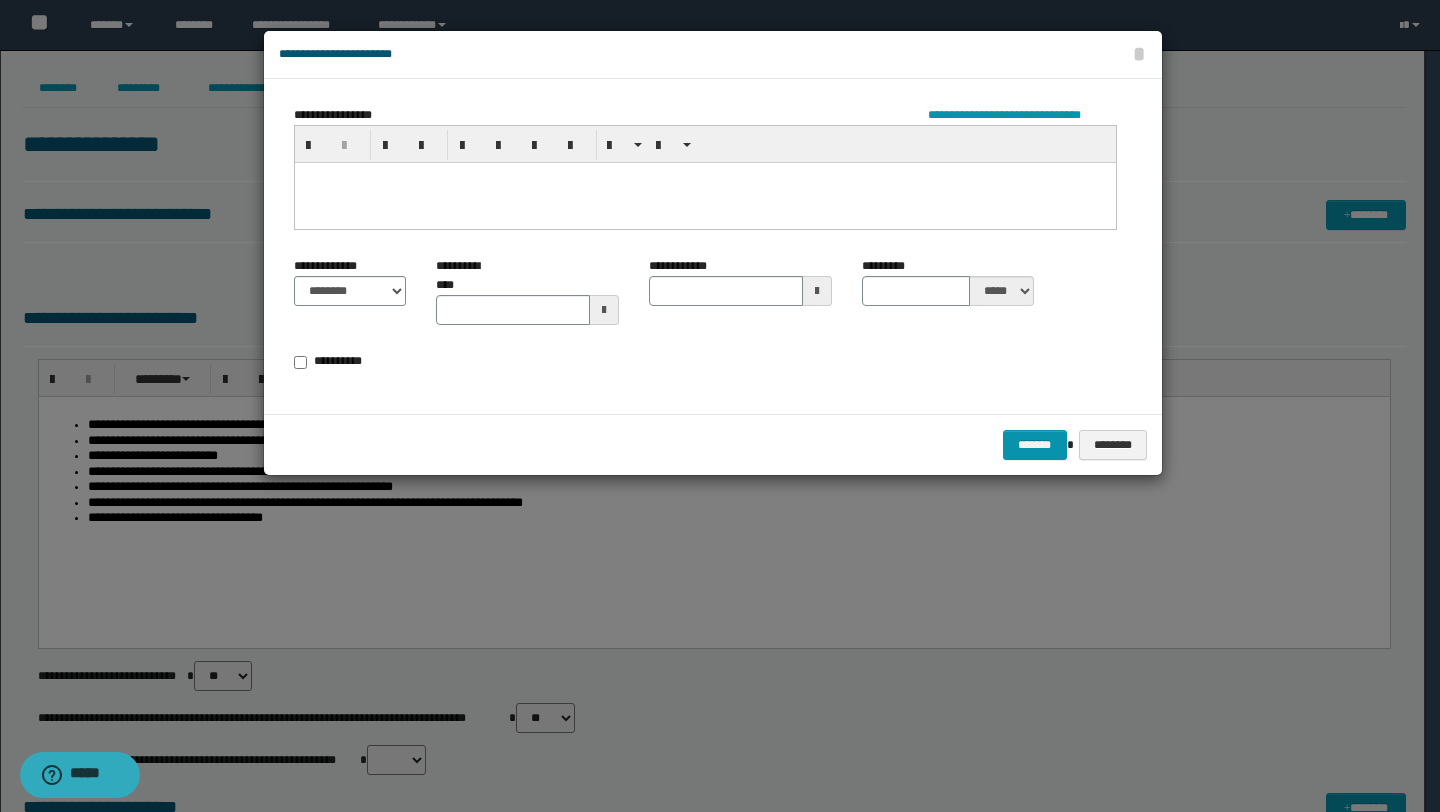 click at bounding box center (704, 177) 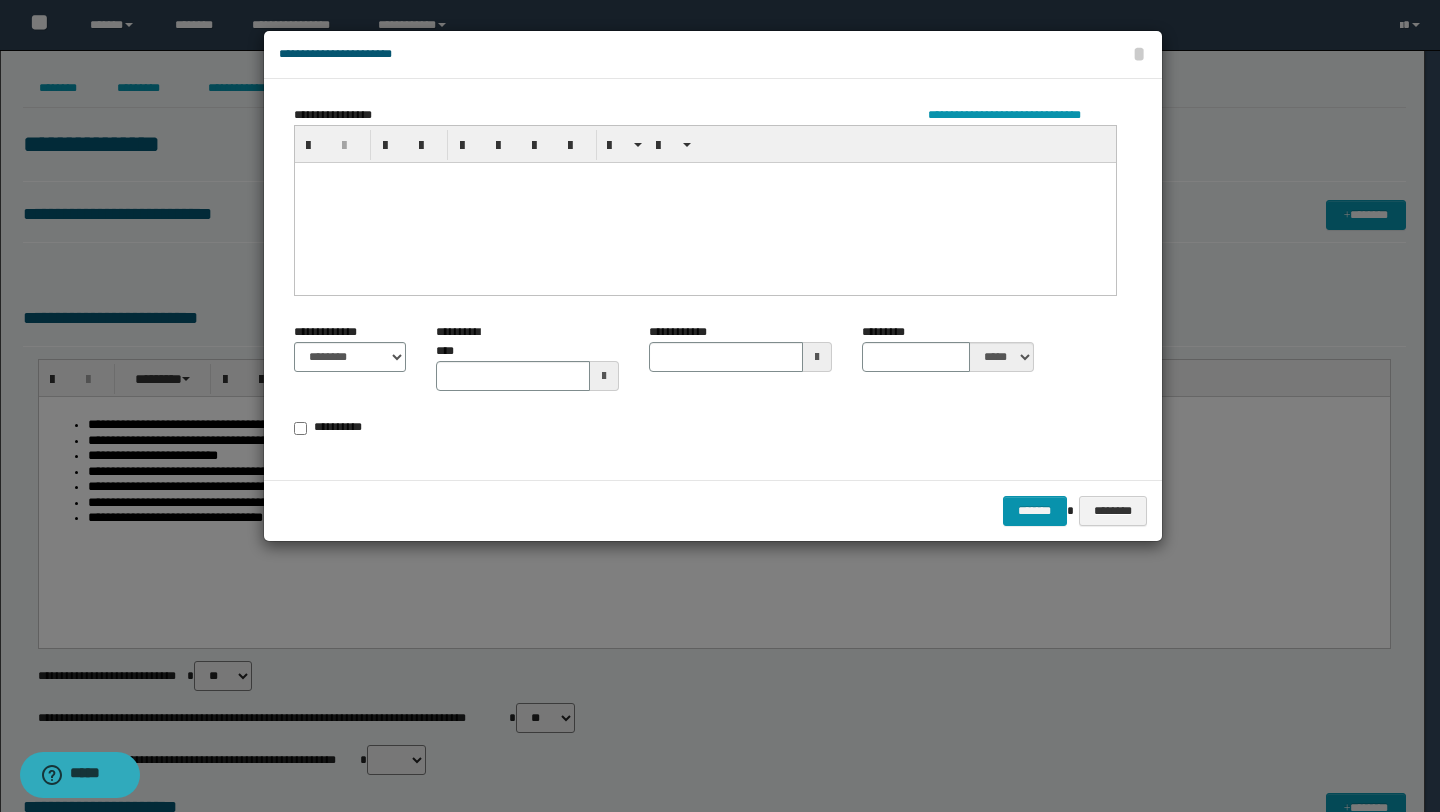 click at bounding box center [704, 202] 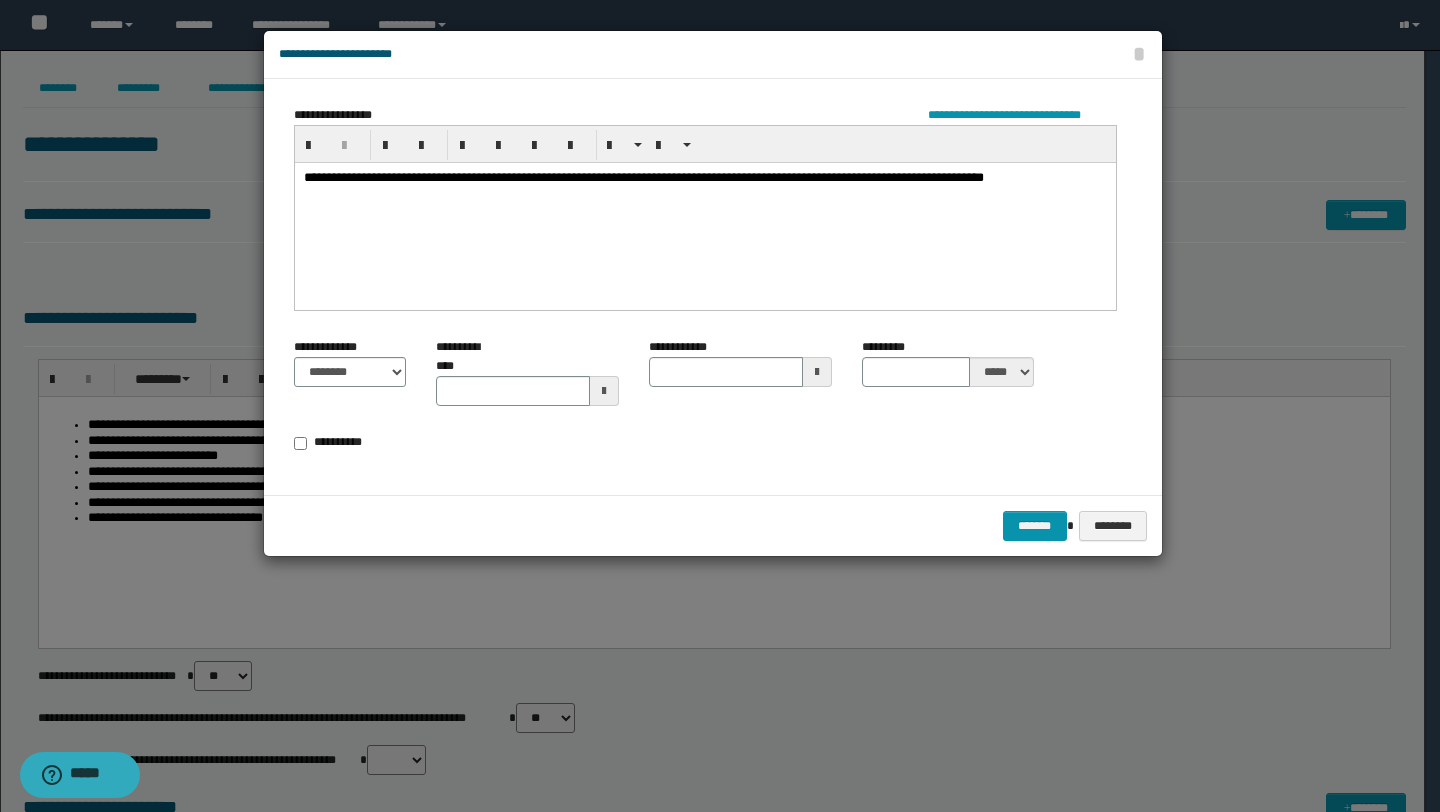 click at bounding box center [604, 391] 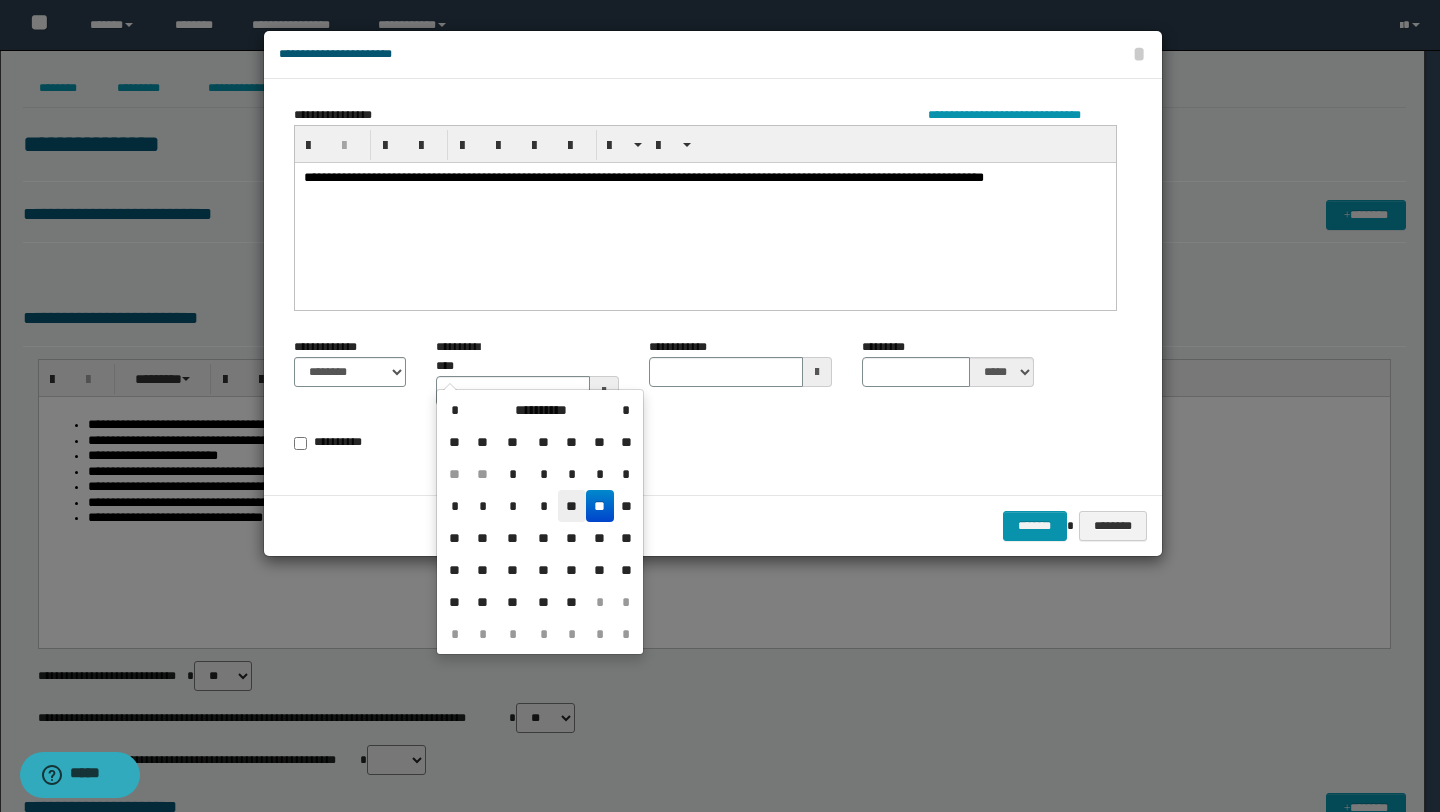 click on "**" at bounding box center [572, 506] 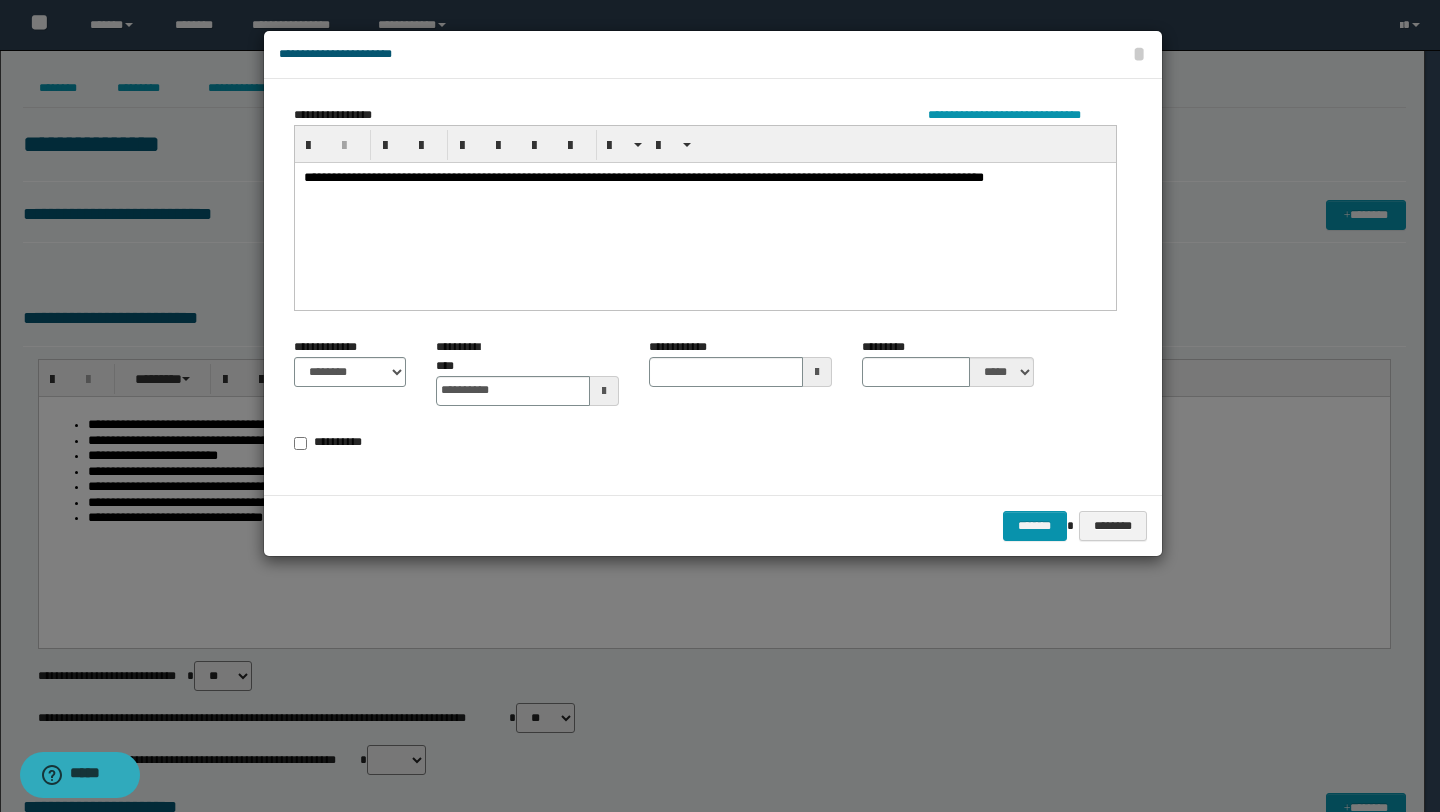 click at bounding box center (817, 372) 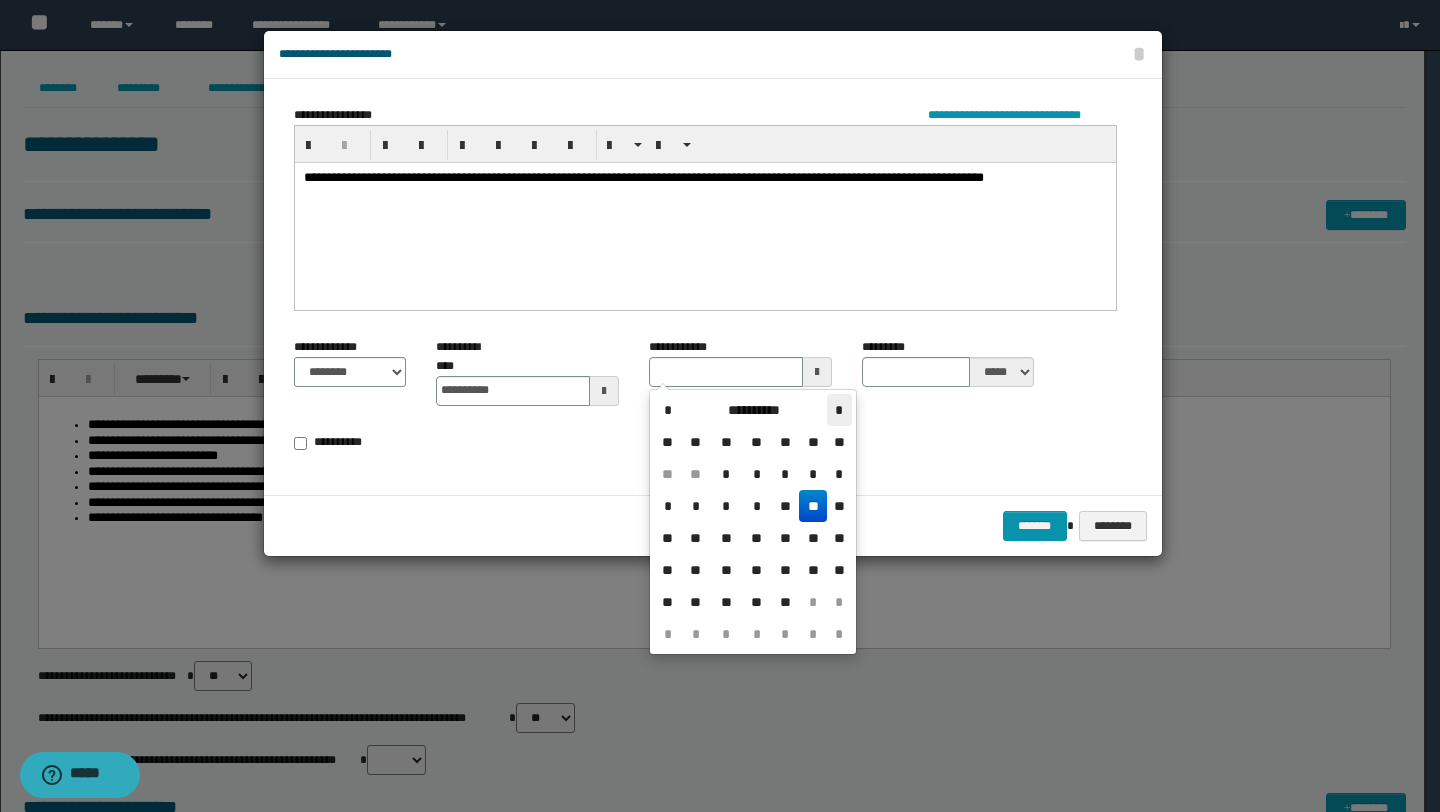 click on "*" at bounding box center (839, 410) 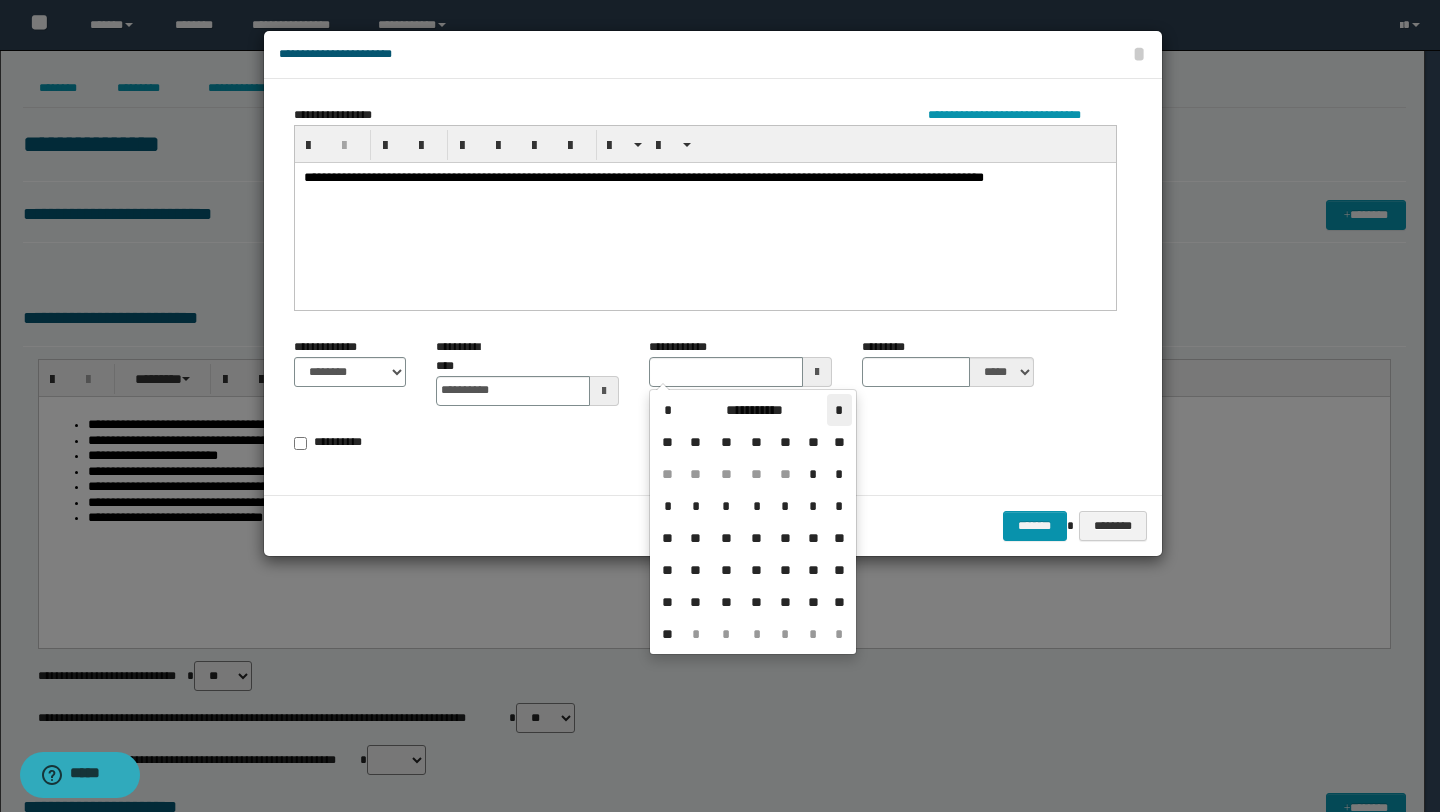 click on "*" at bounding box center (839, 410) 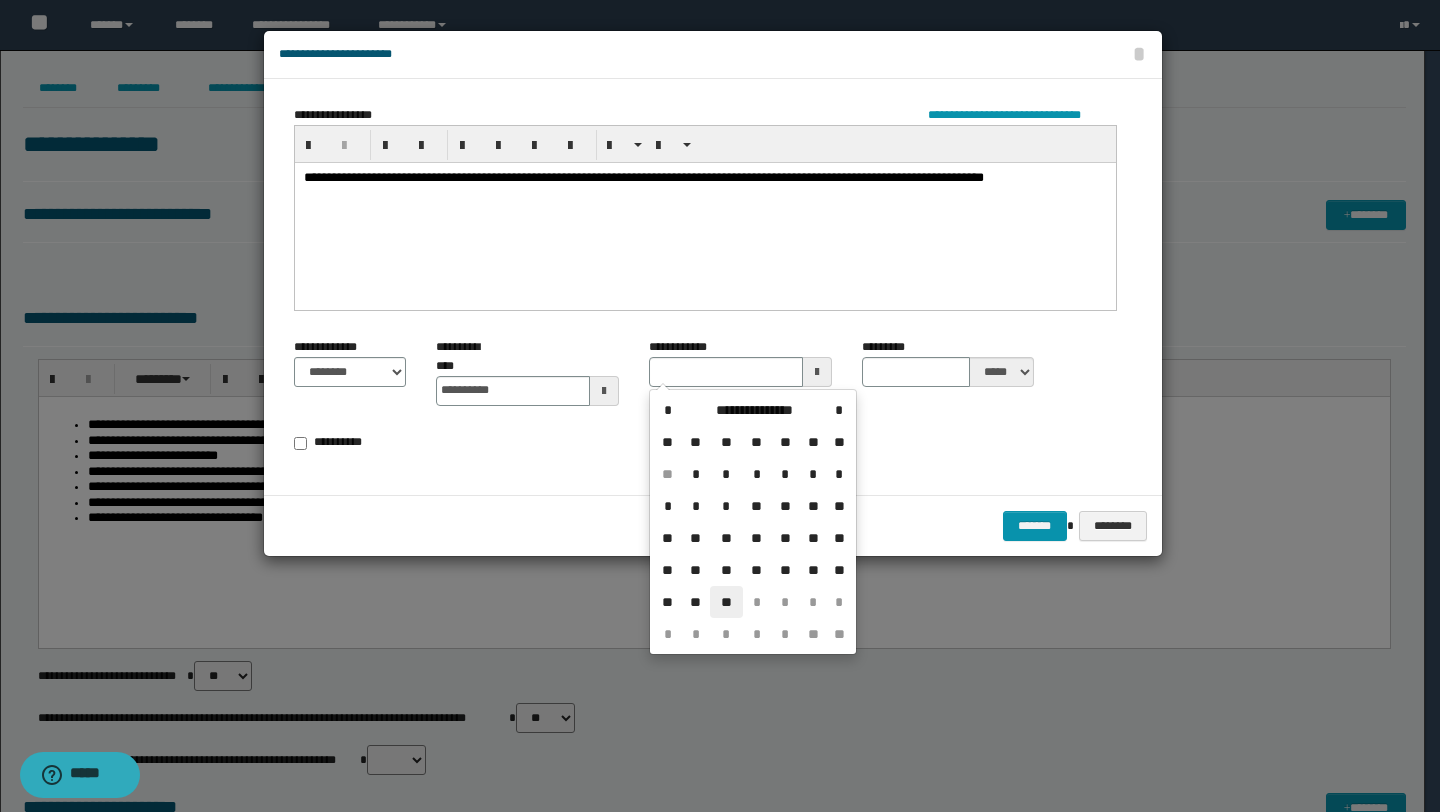 click on "**" at bounding box center [726, 602] 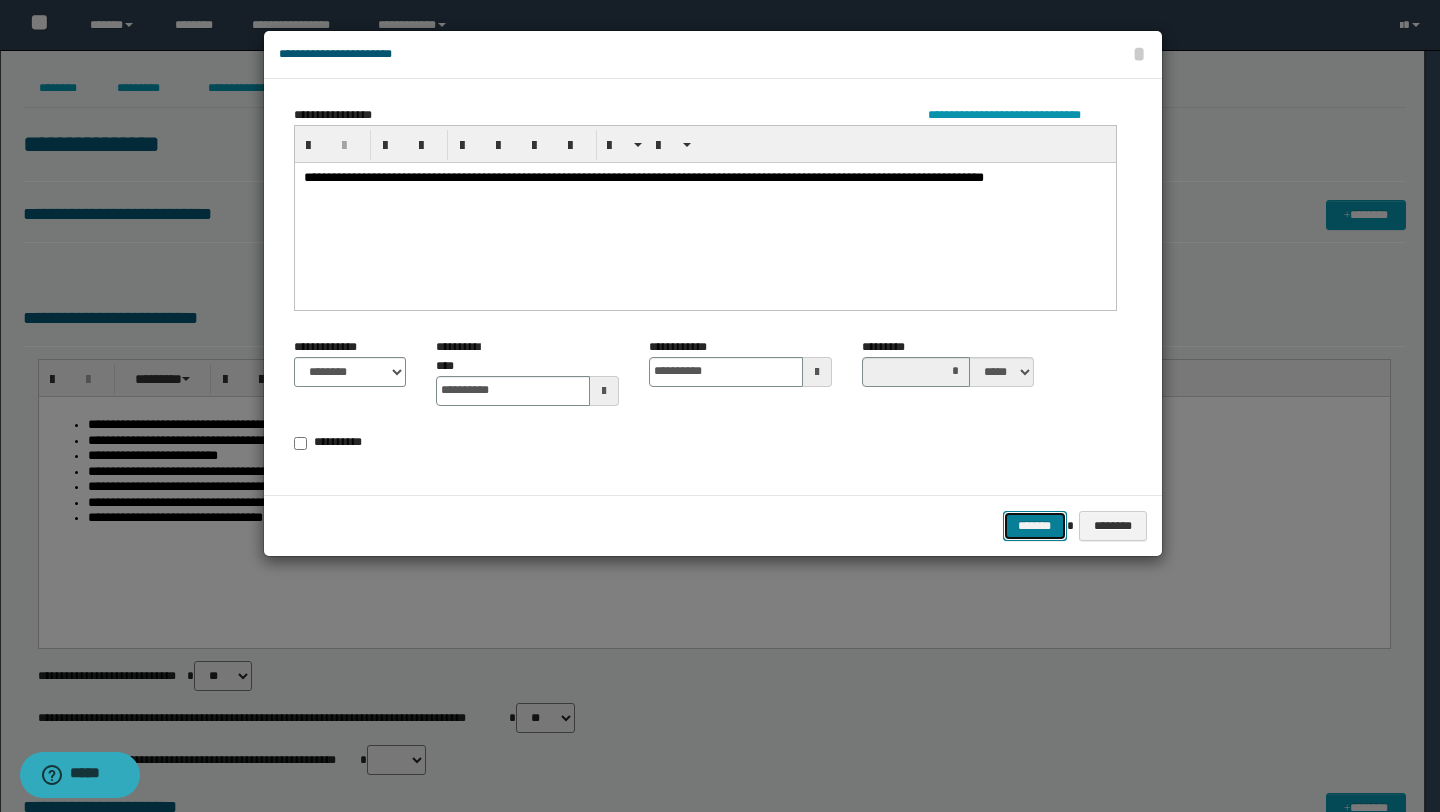click on "*******" at bounding box center [1035, 526] 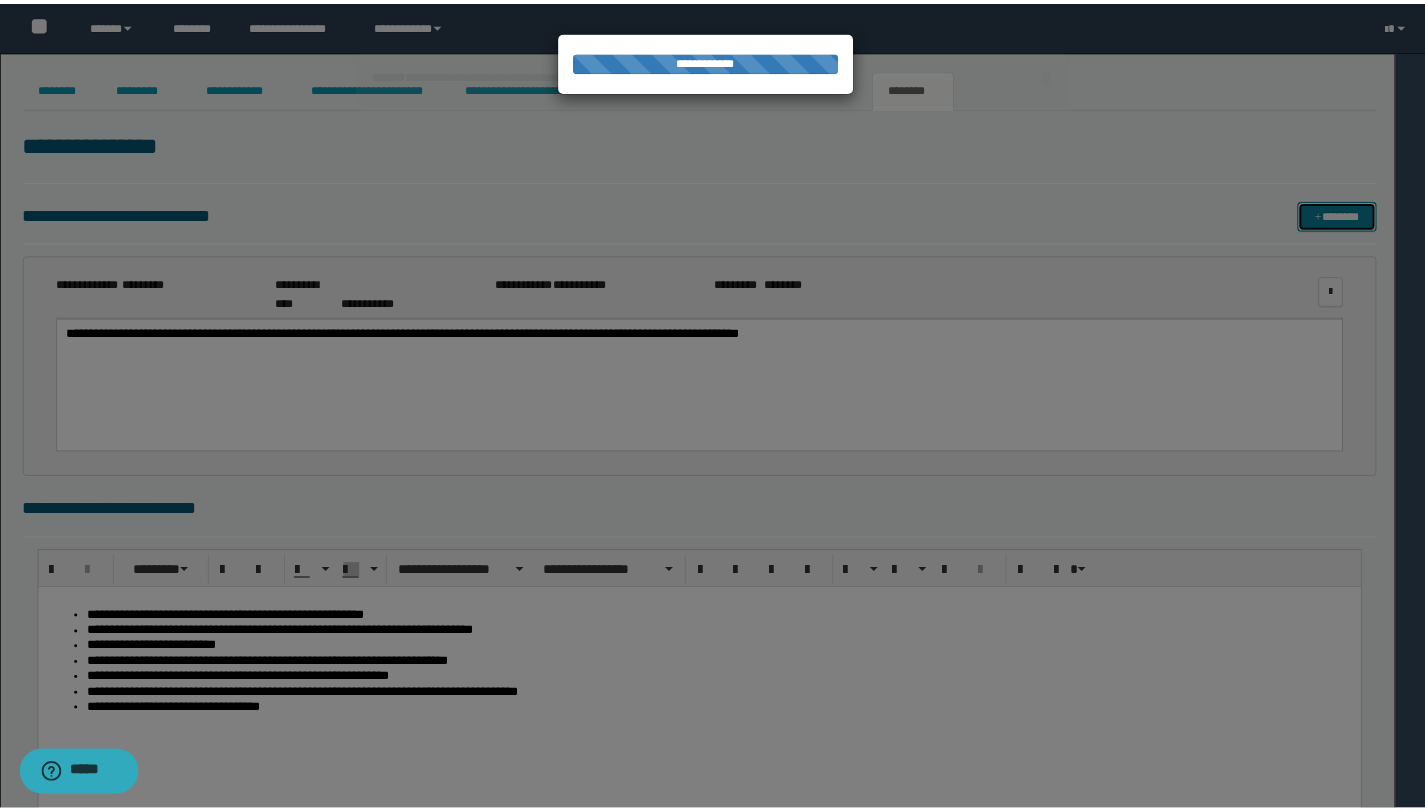scroll, scrollTop: 0, scrollLeft: 0, axis: both 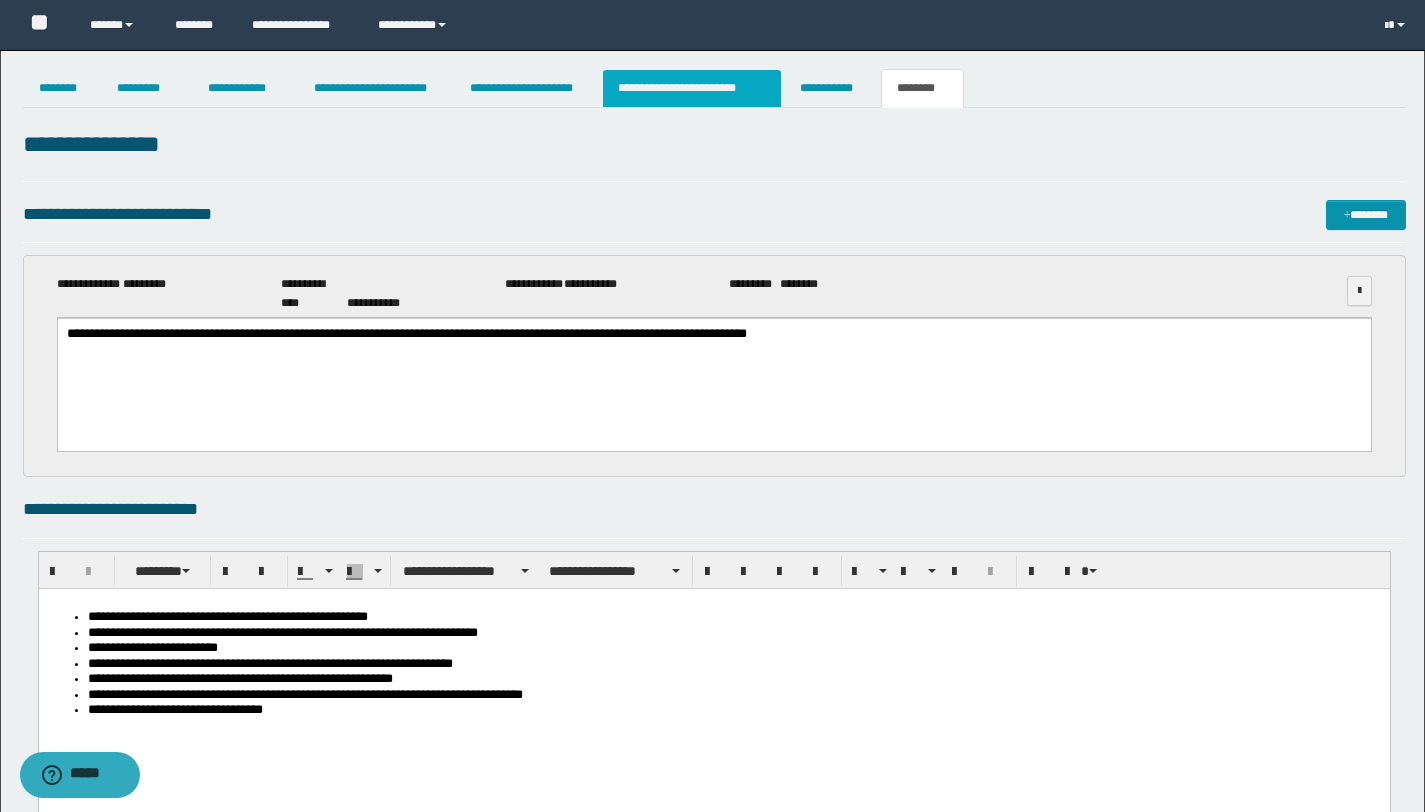 click on "**********" at bounding box center (692, 88) 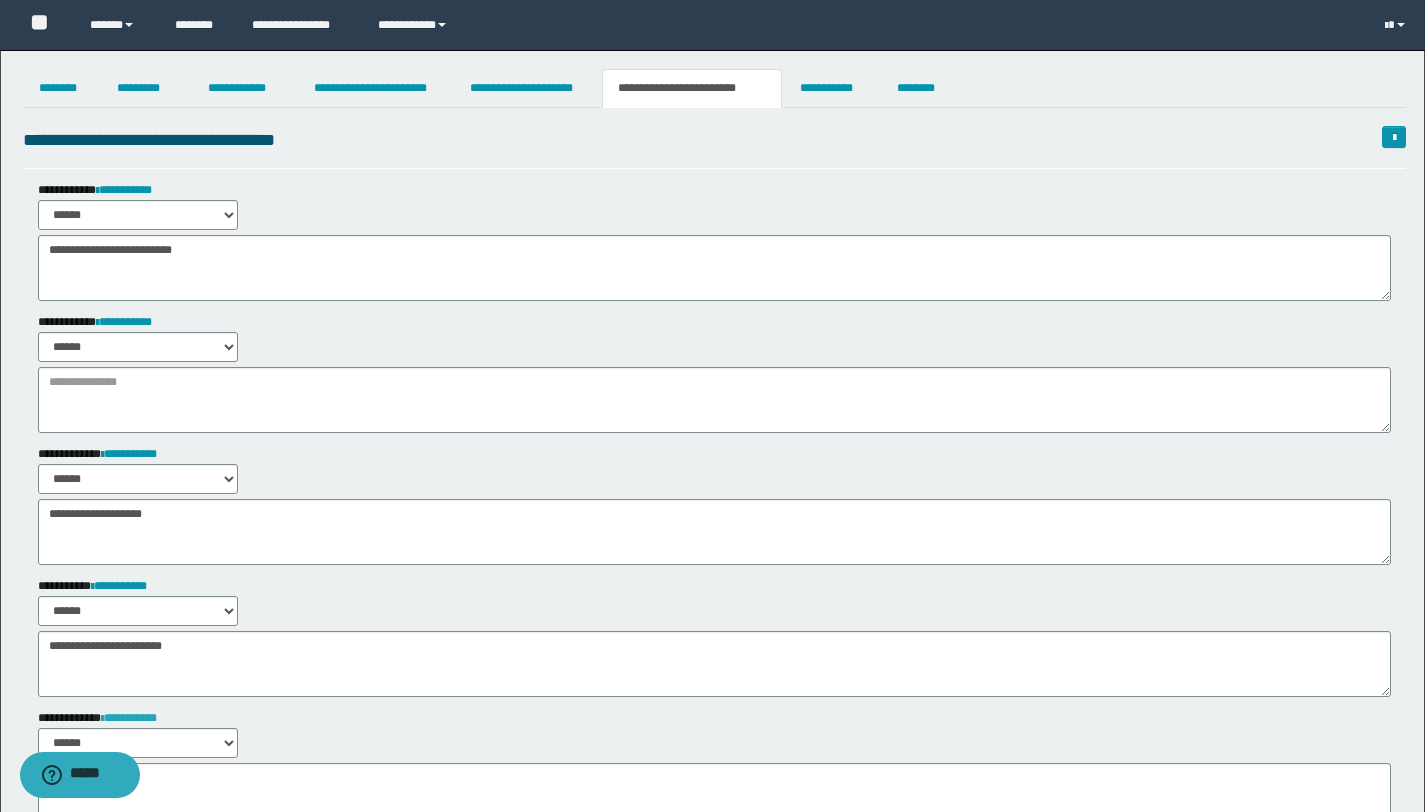 click on "**********" at bounding box center (129, 718) 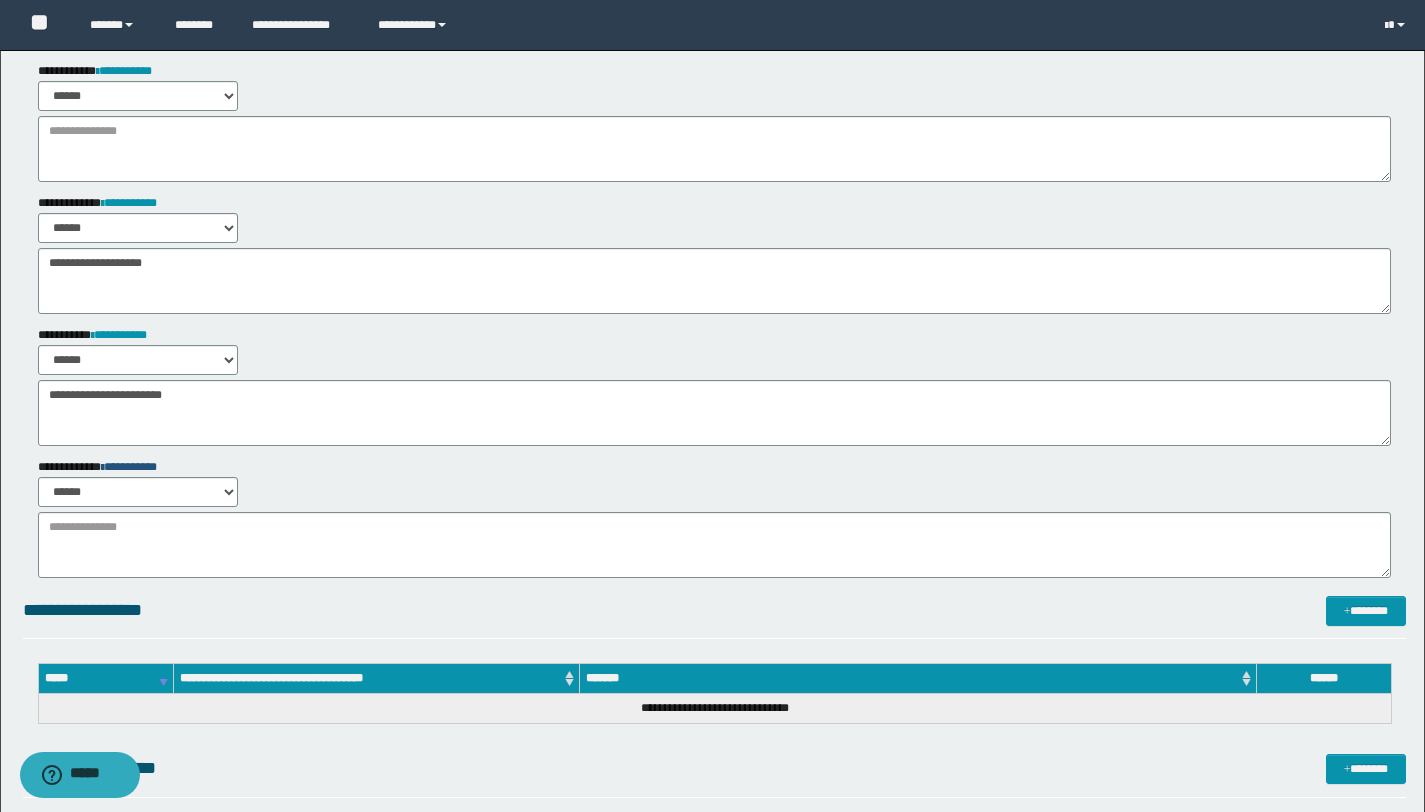 scroll, scrollTop: 248, scrollLeft: 0, axis: vertical 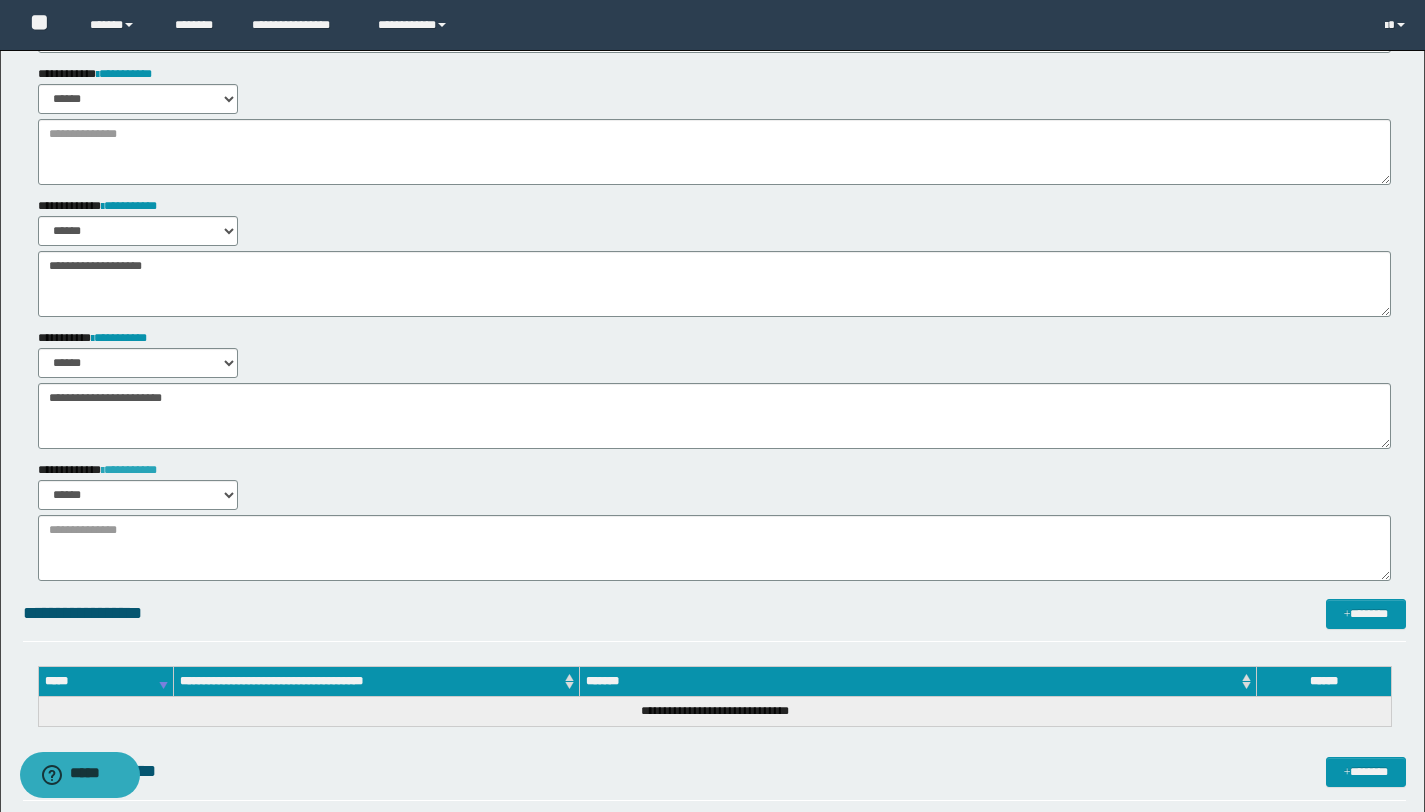 click on "**********" at bounding box center [129, 470] 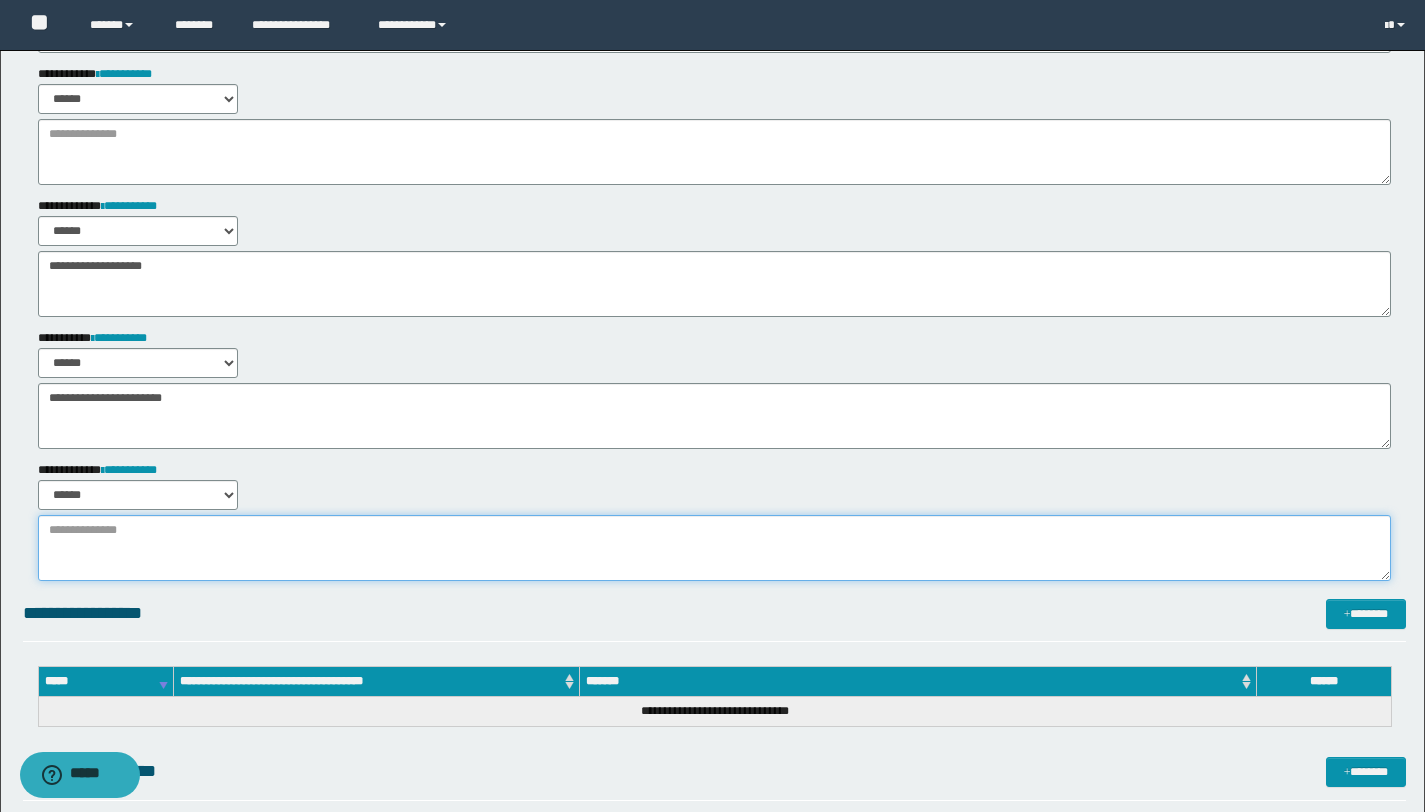 click at bounding box center (714, 548) 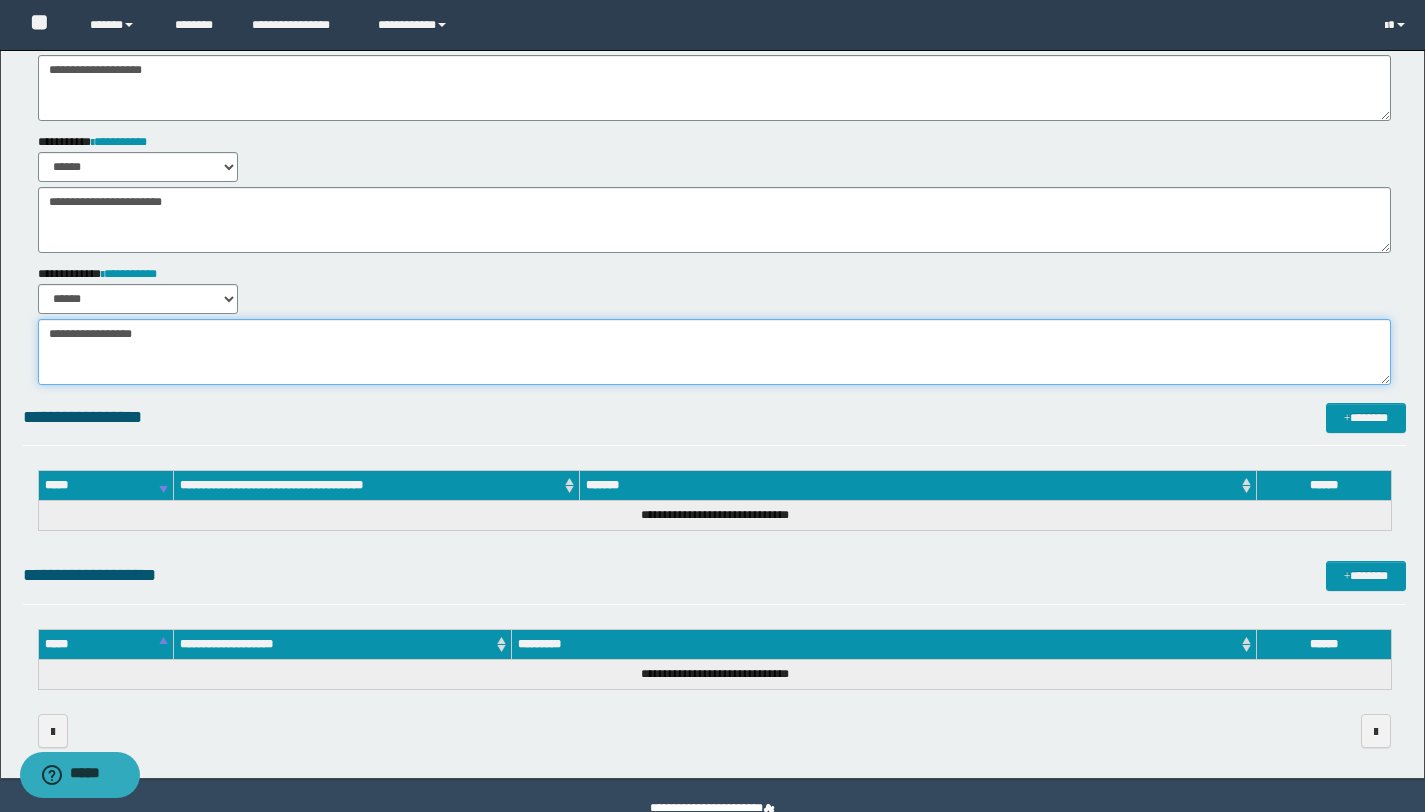 scroll, scrollTop: 488, scrollLeft: 0, axis: vertical 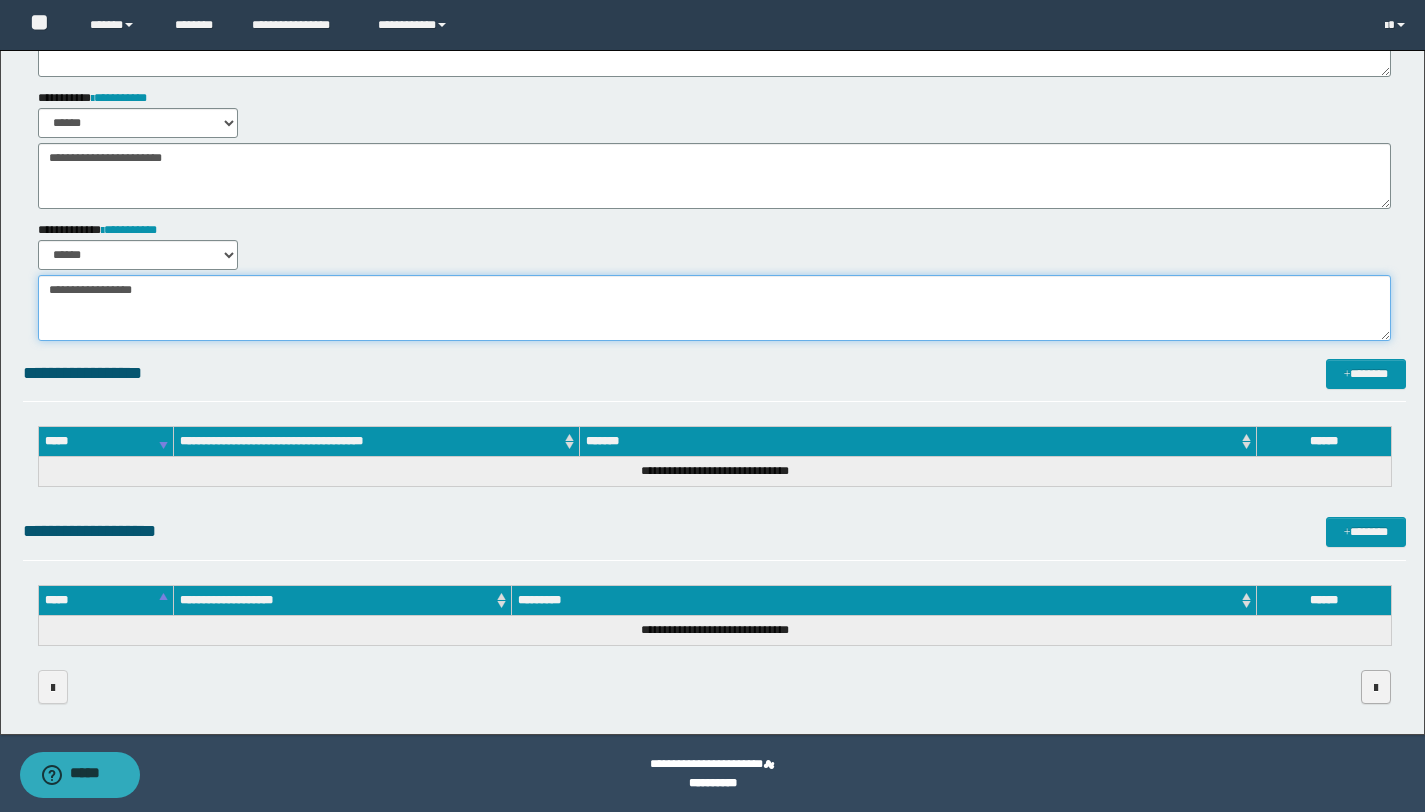 type on "**********" 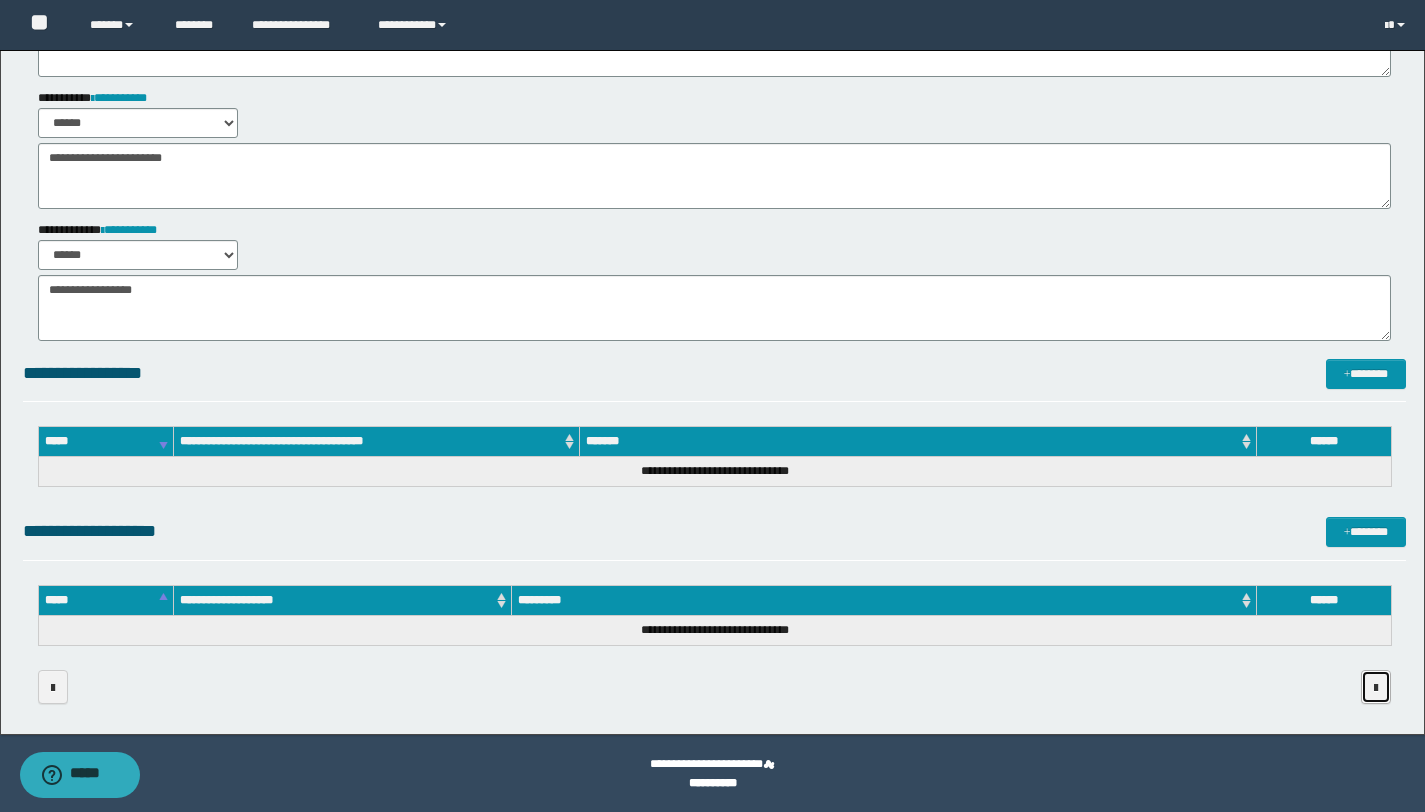 click at bounding box center (1376, 688) 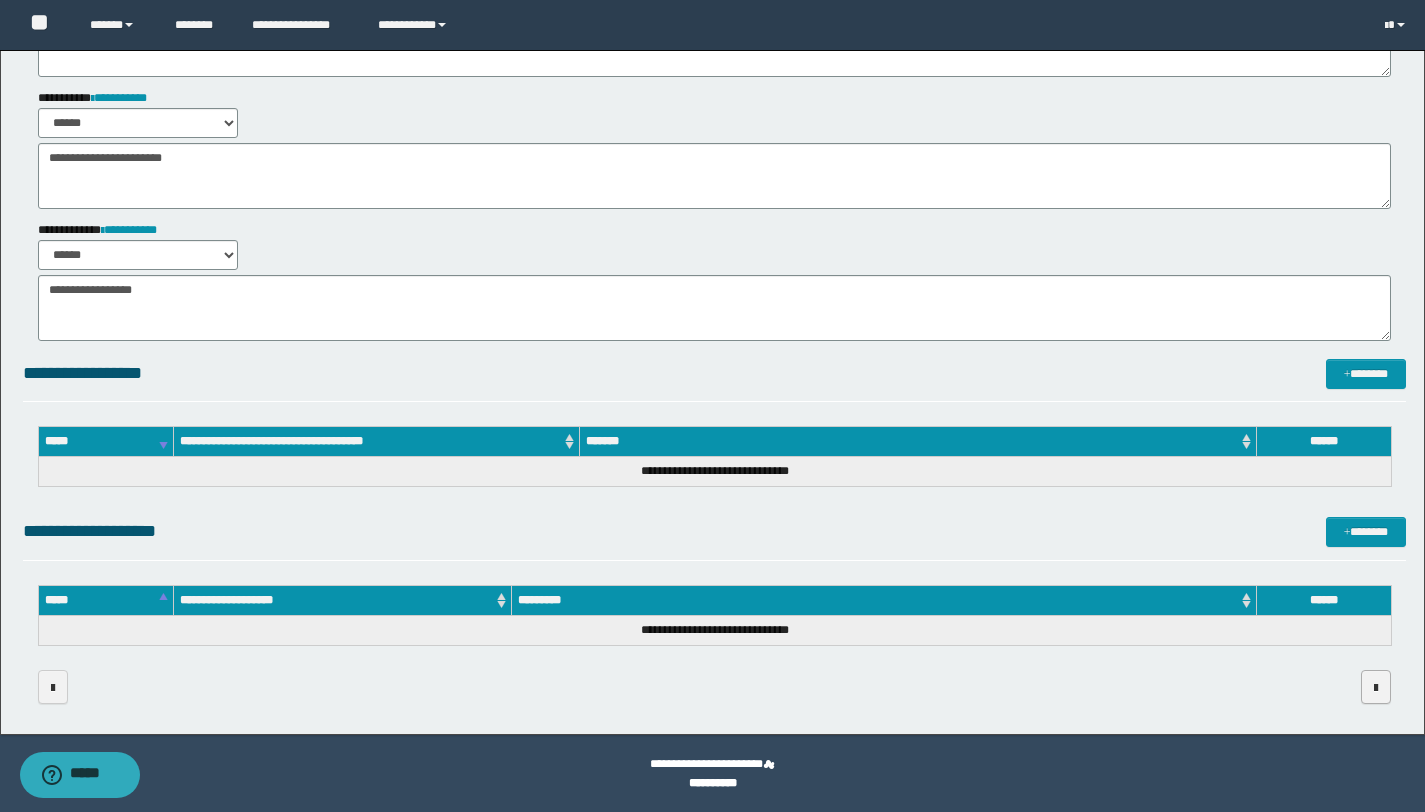 scroll, scrollTop: 87, scrollLeft: 0, axis: vertical 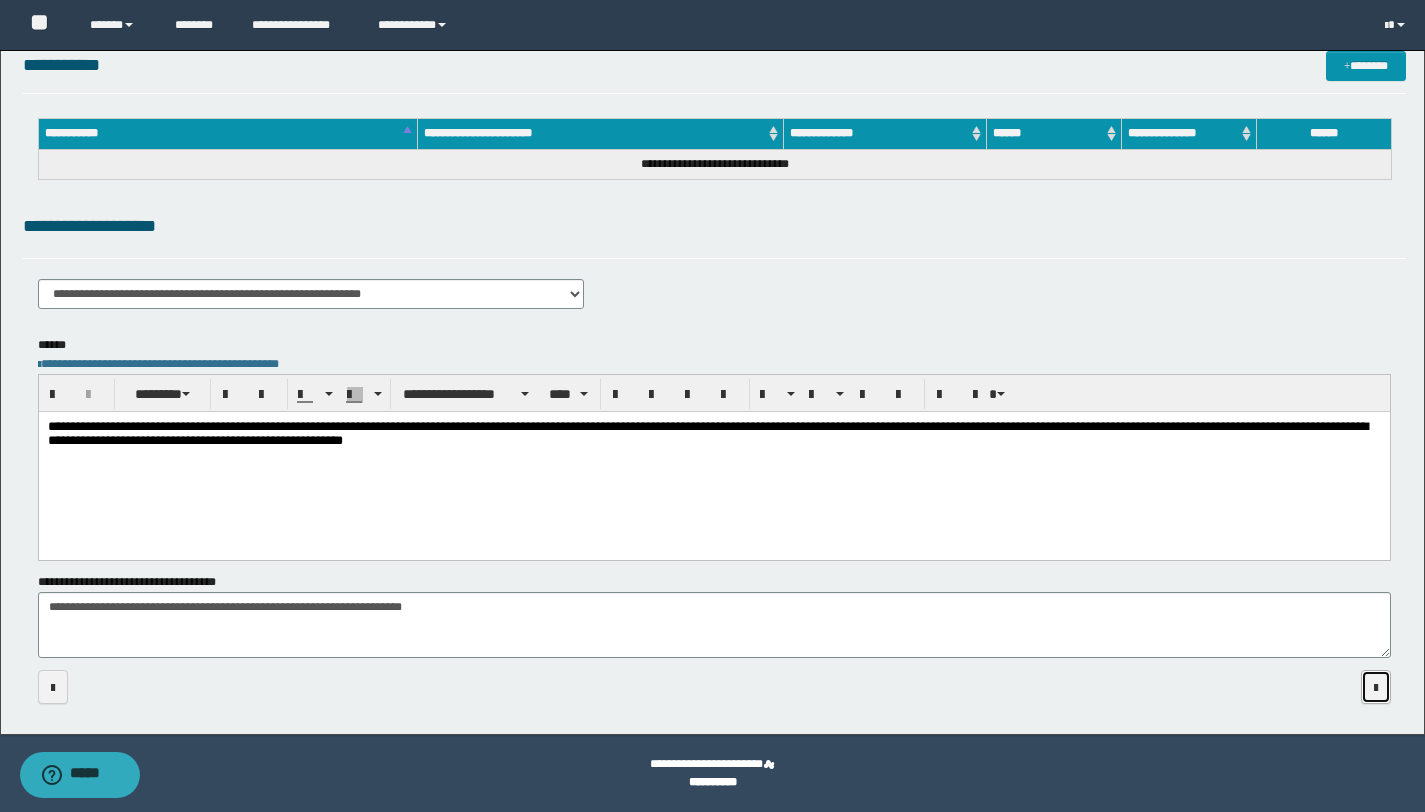 click at bounding box center (1376, 688) 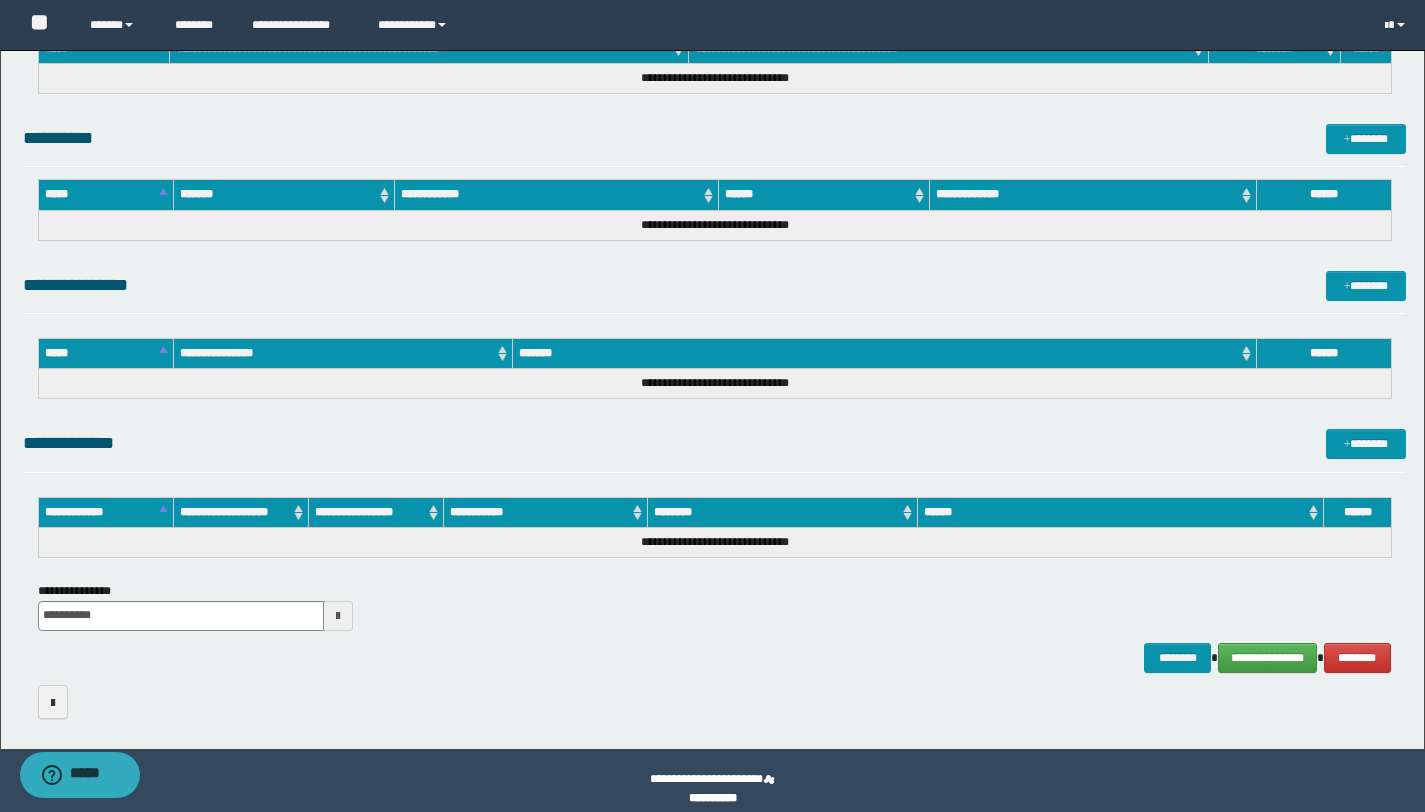 scroll, scrollTop: 1022, scrollLeft: 0, axis: vertical 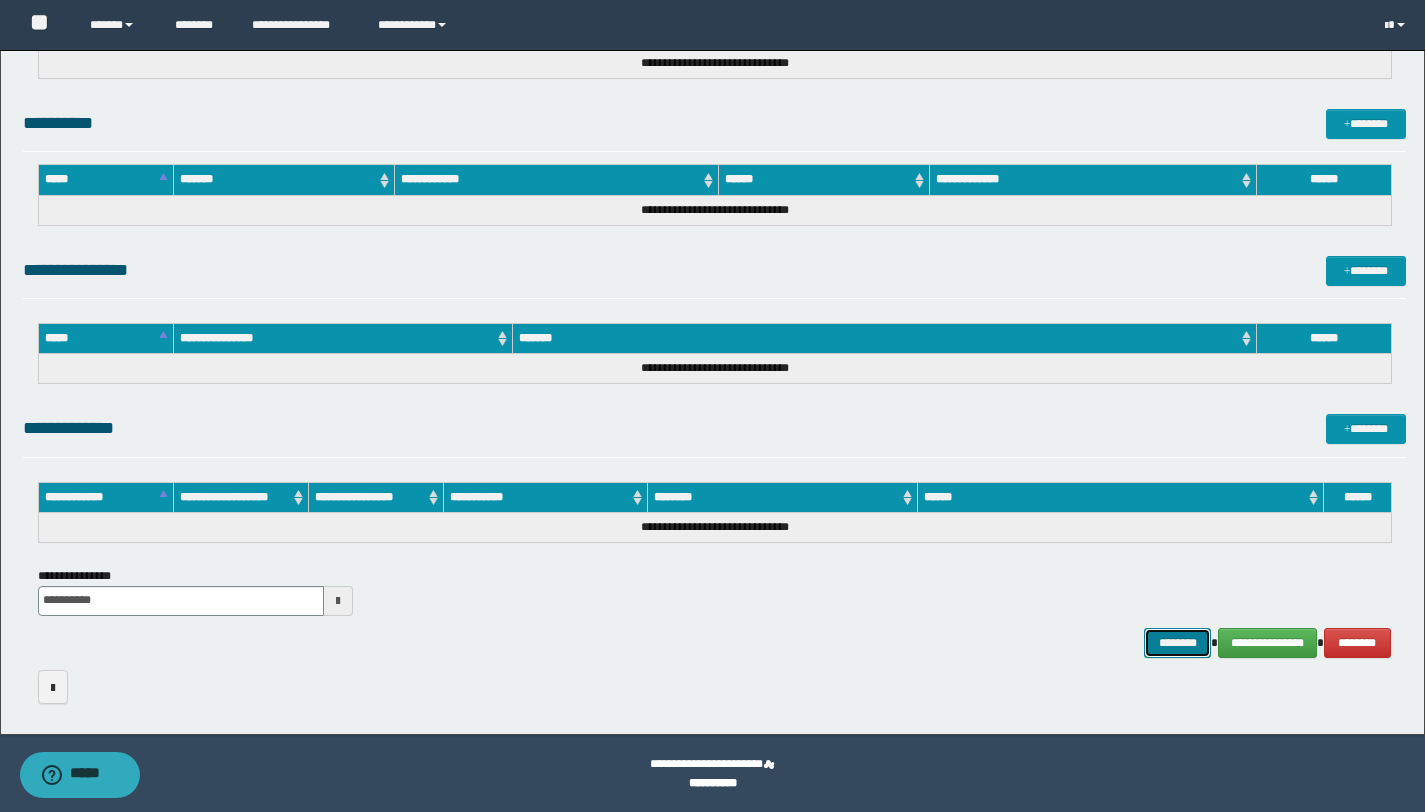 click on "********" at bounding box center (1178, 643) 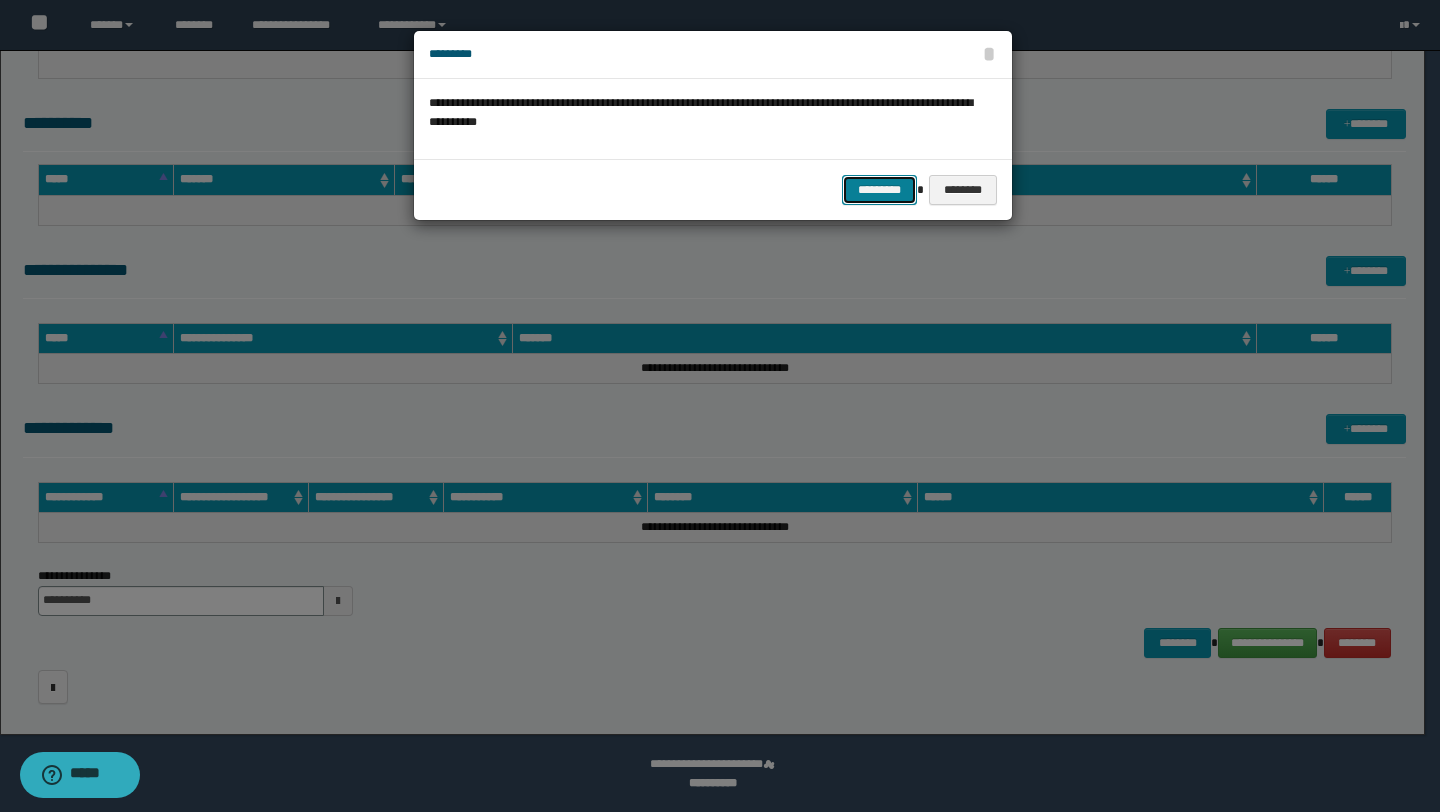 click on "*********" at bounding box center [879, 190] 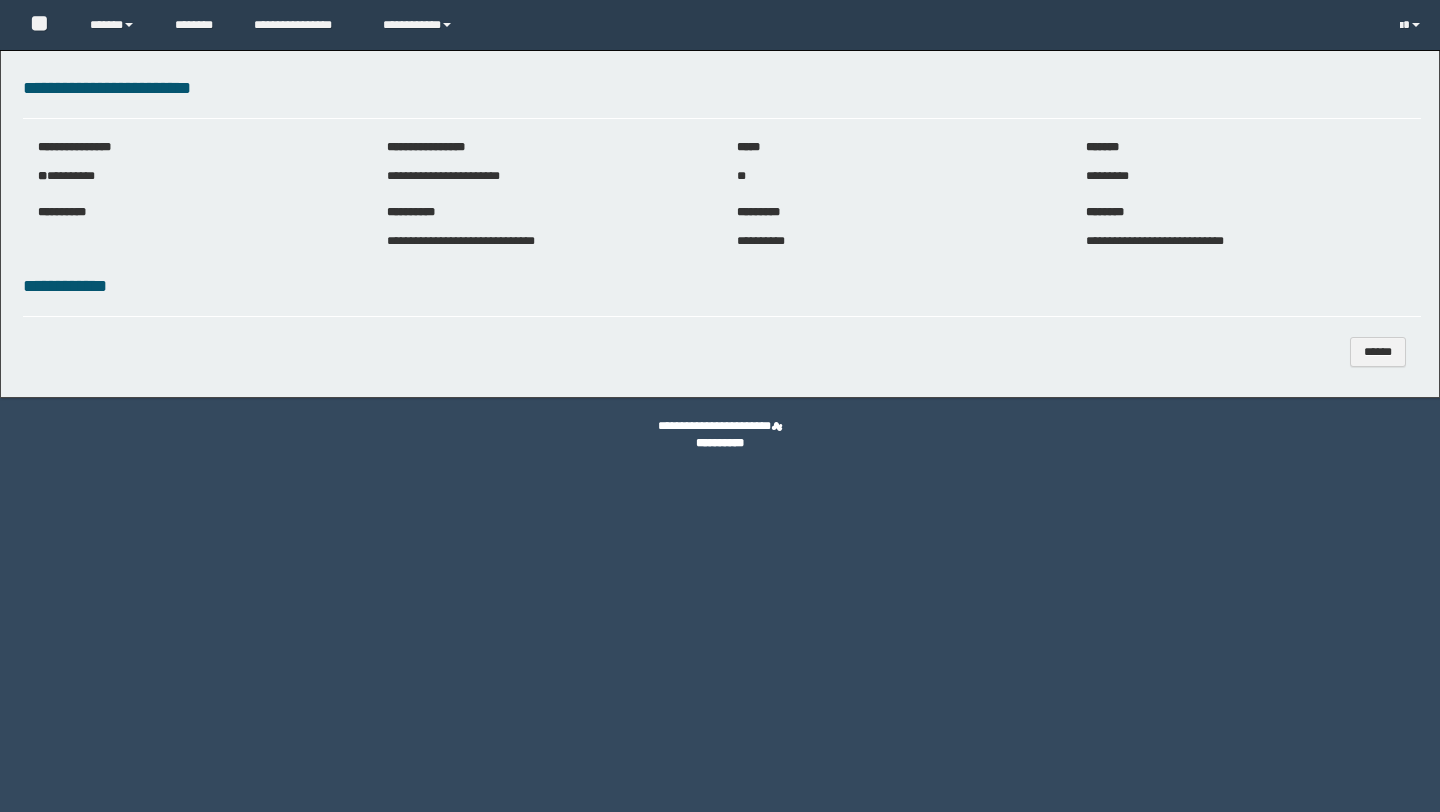 scroll, scrollTop: 0, scrollLeft: 0, axis: both 